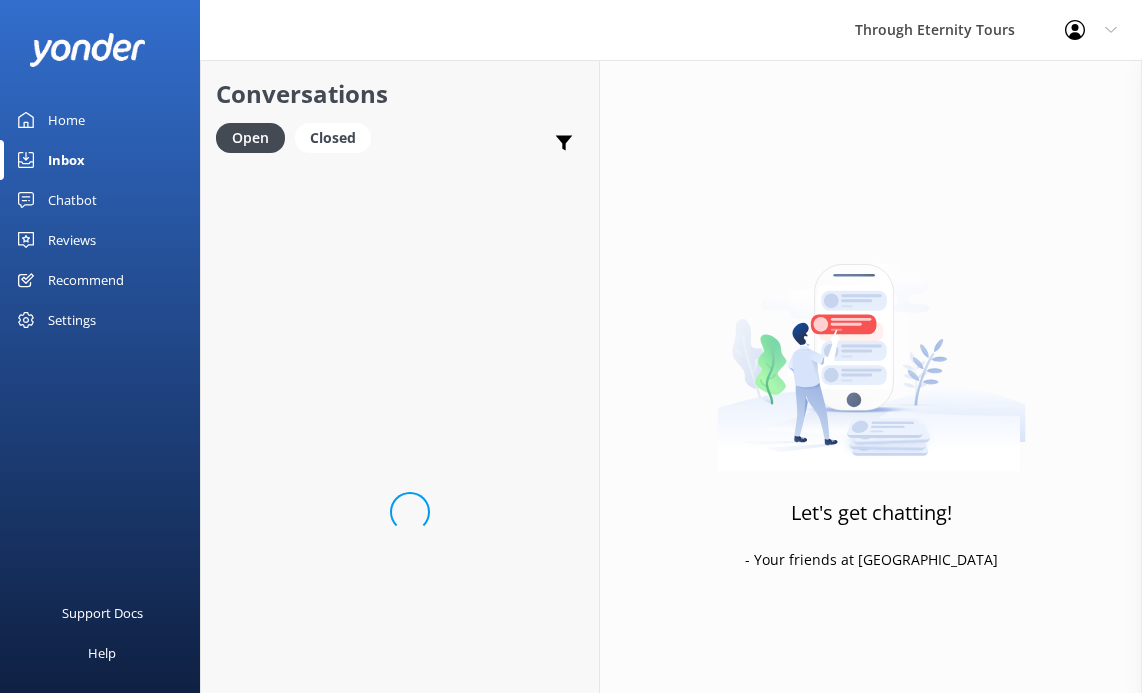 scroll, scrollTop: 0, scrollLeft: 0, axis: both 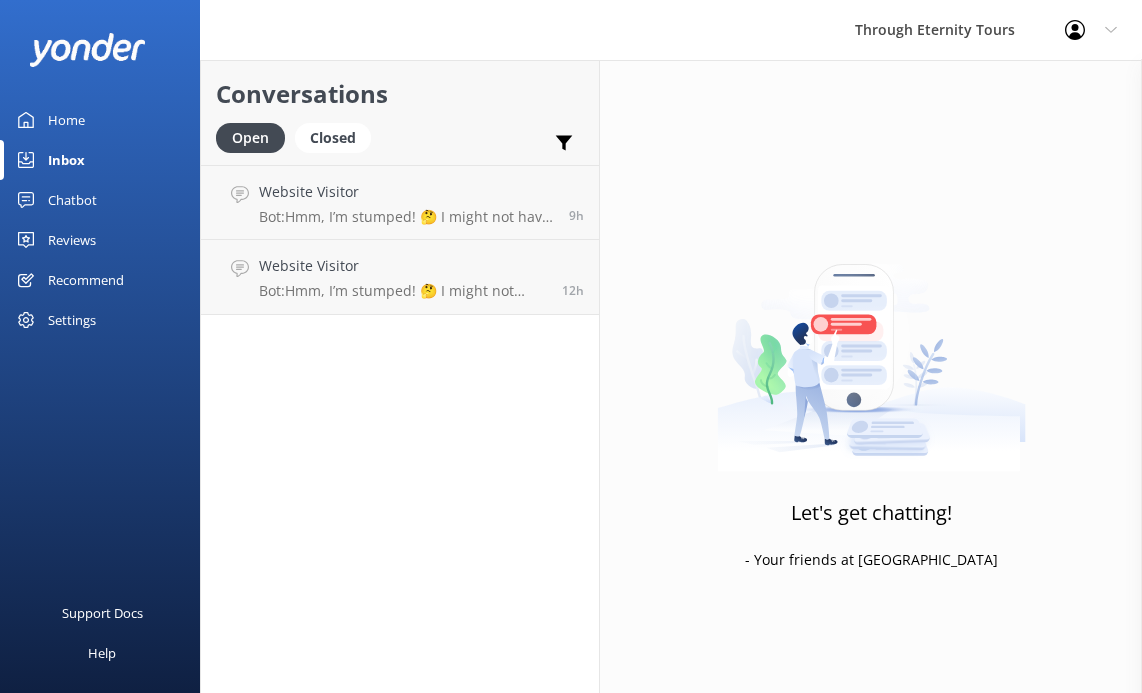 click on "Home" at bounding box center [66, 120] 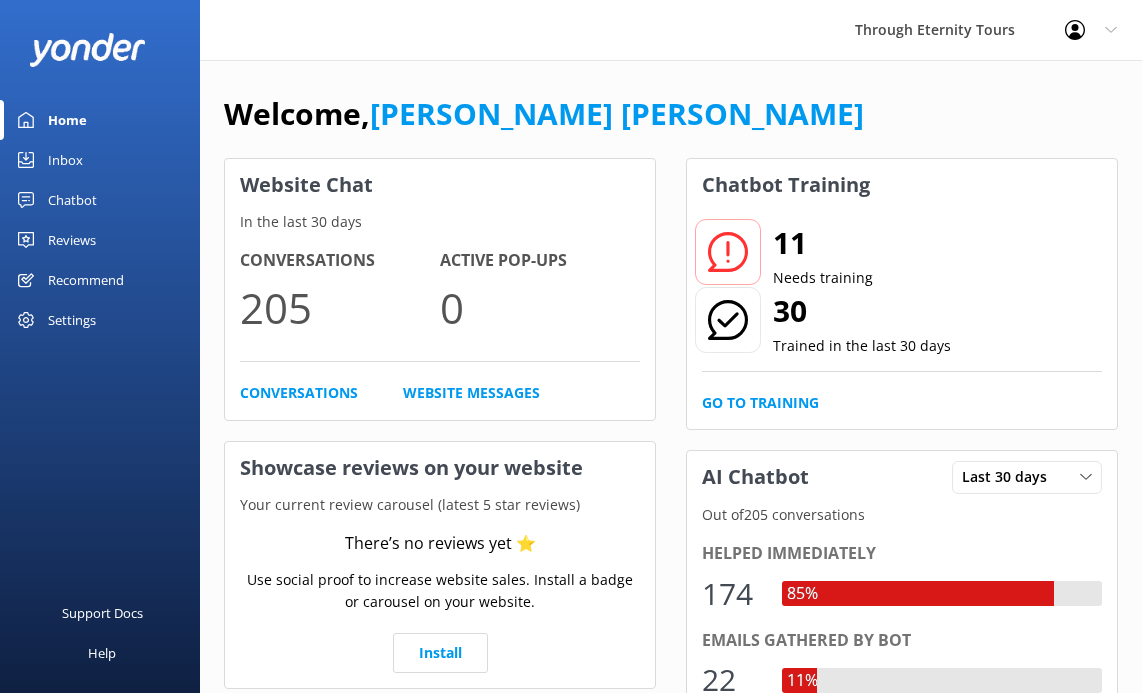 click on "Chatbot" at bounding box center (72, 200) 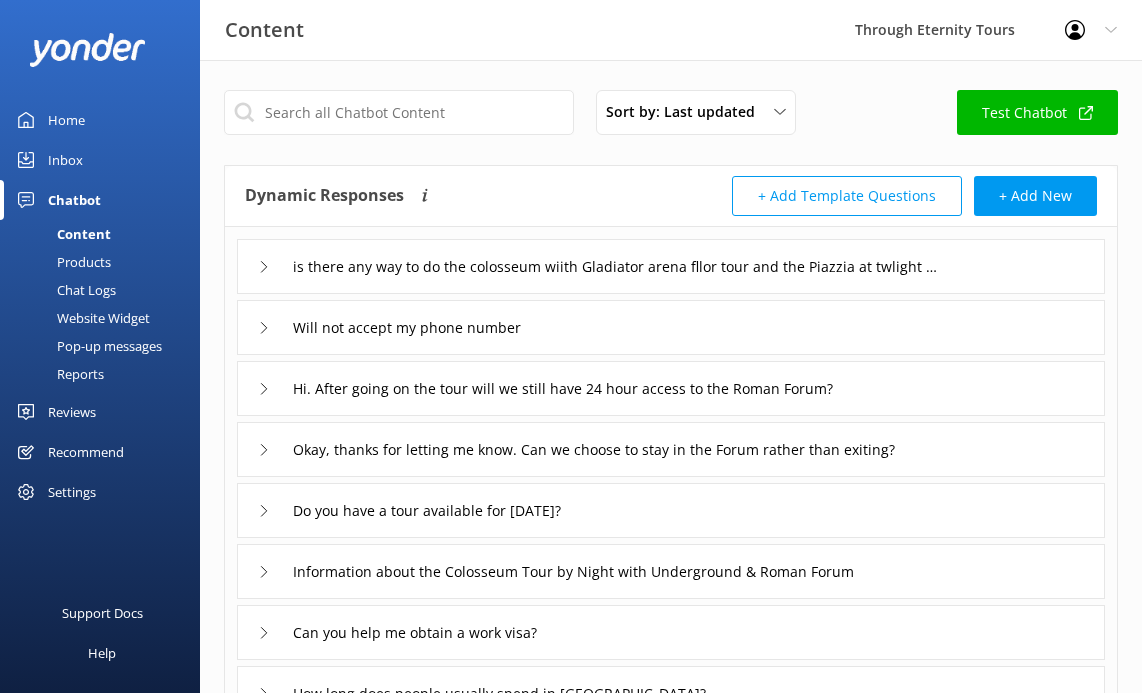 click on "Inbox" at bounding box center (65, 160) 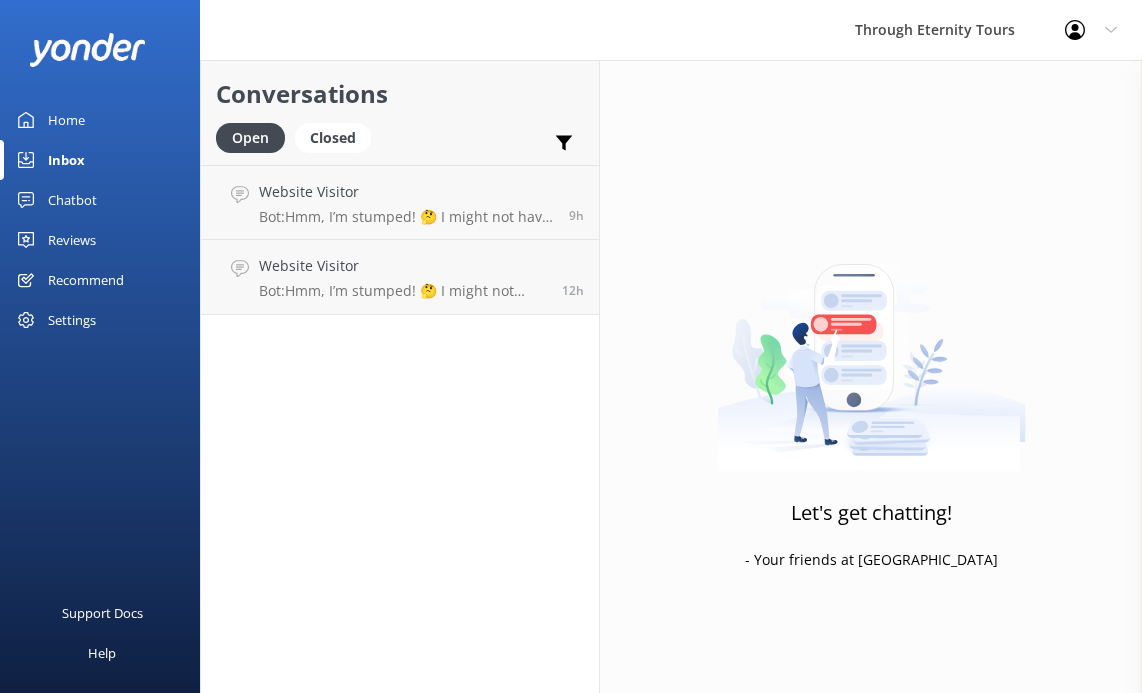 click on "Chatbot" at bounding box center [72, 200] 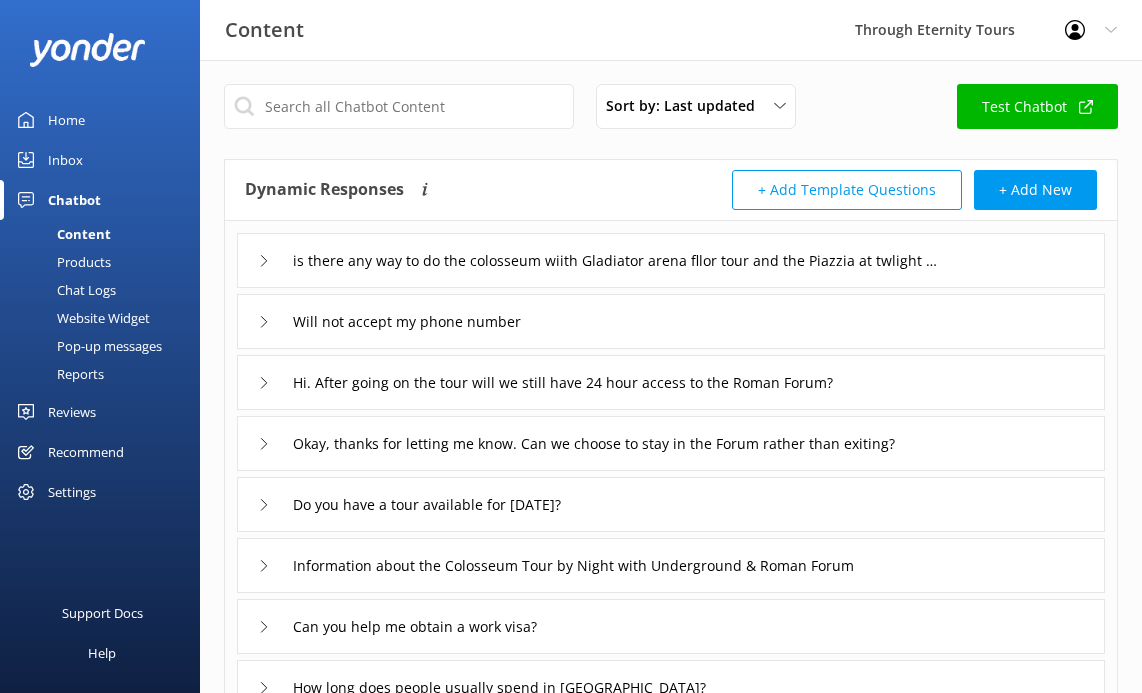 scroll, scrollTop: 4, scrollLeft: 0, axis: vertical 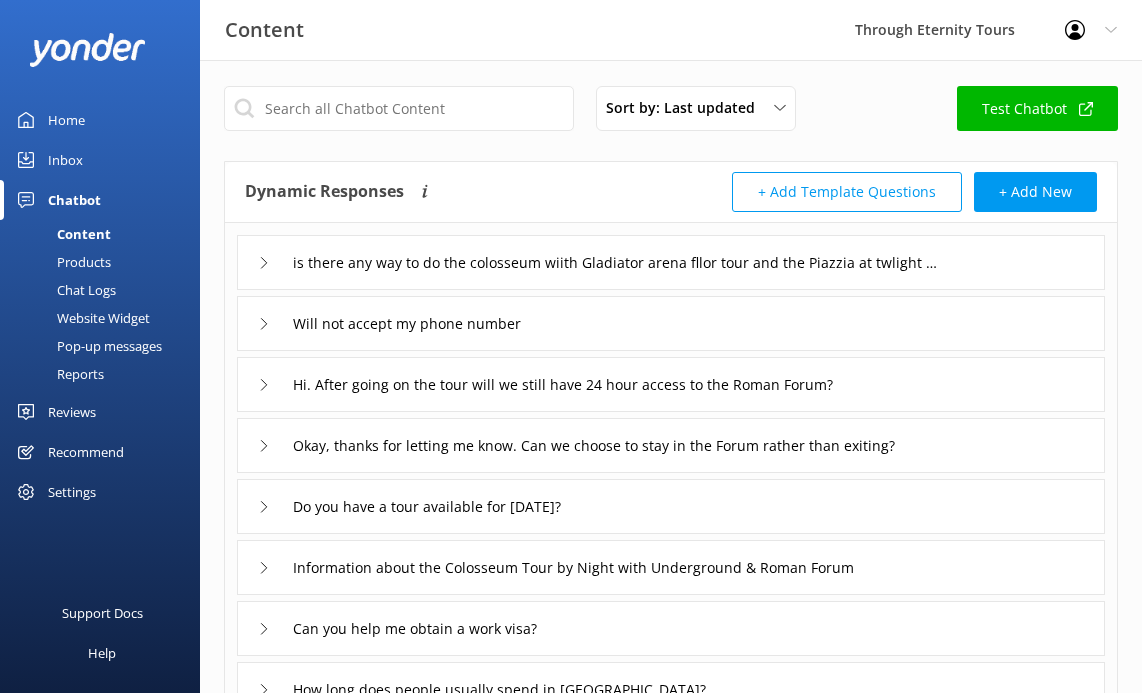 click on "Inbox" at bounding box center (100, 160) 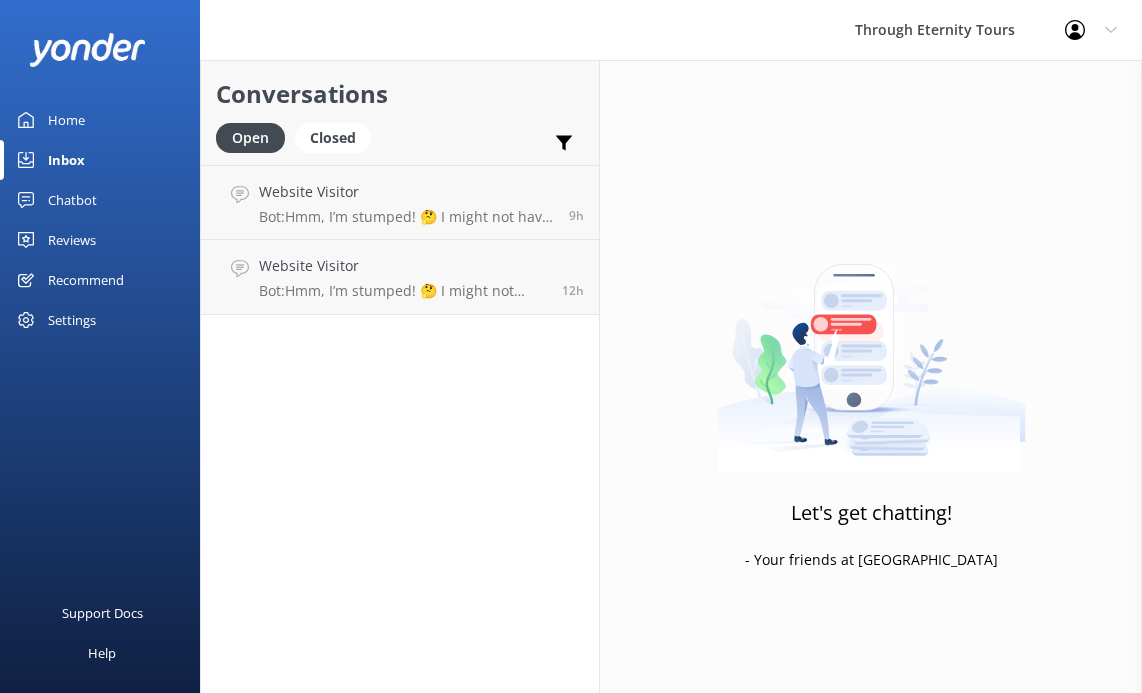 scroll, scrollTop: 0, scrollLeft: 0, axis: both 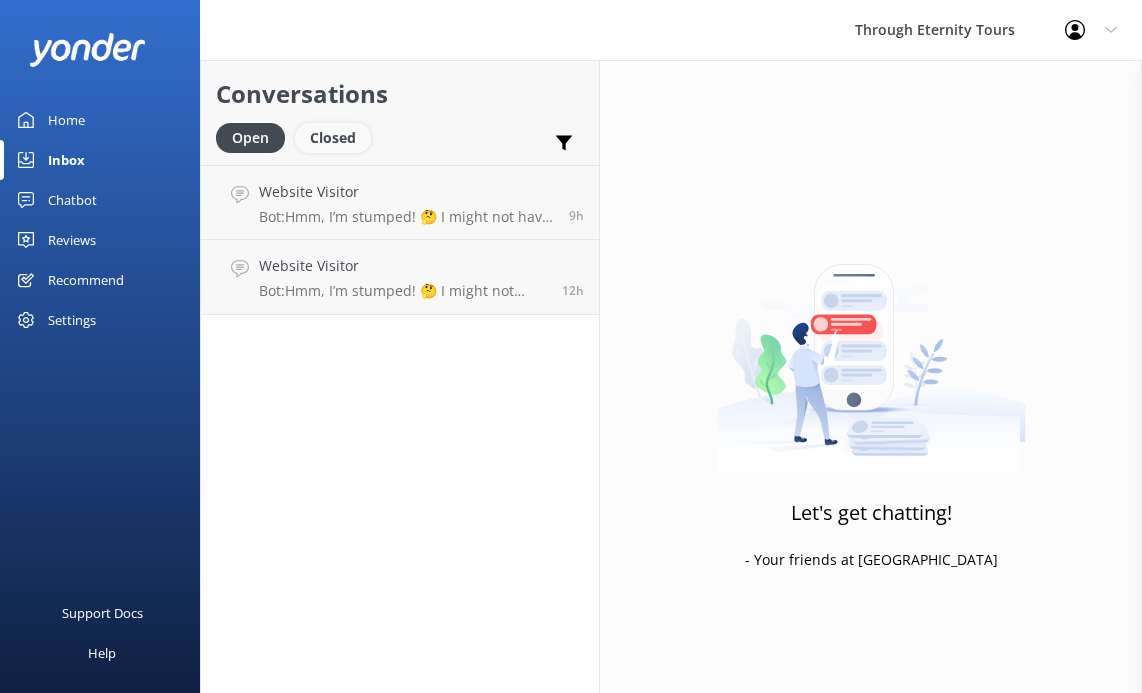 click on "Closed" at bounding box center [333, 138] 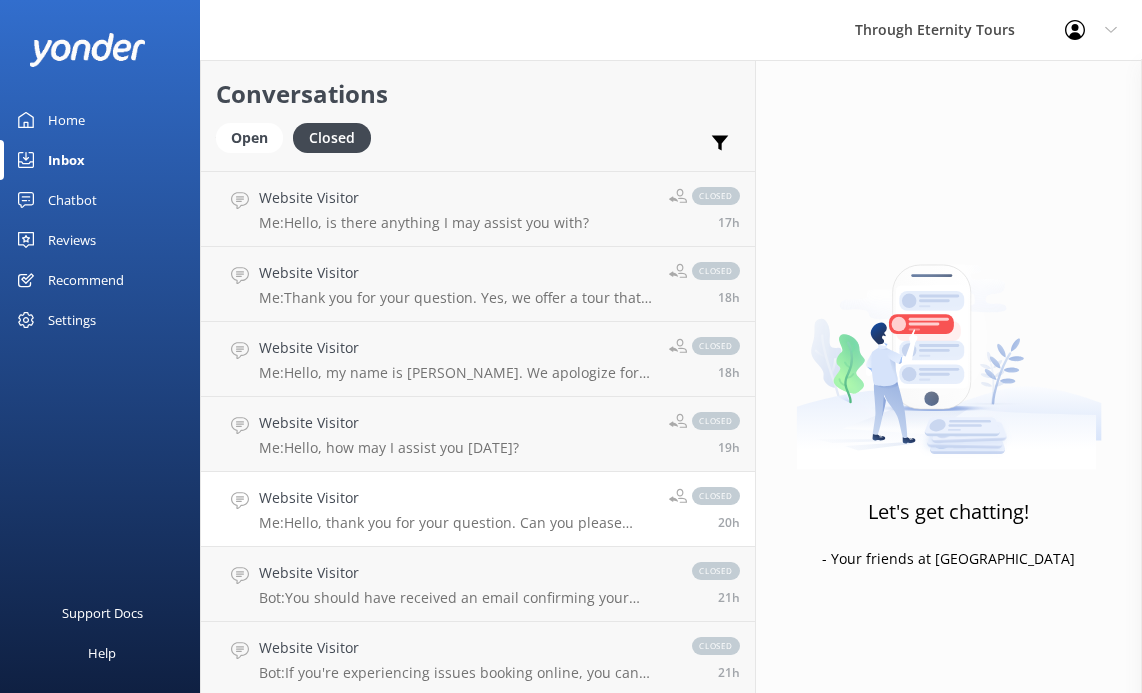 click on "Website Visitor" at bounding box center (456, 498) 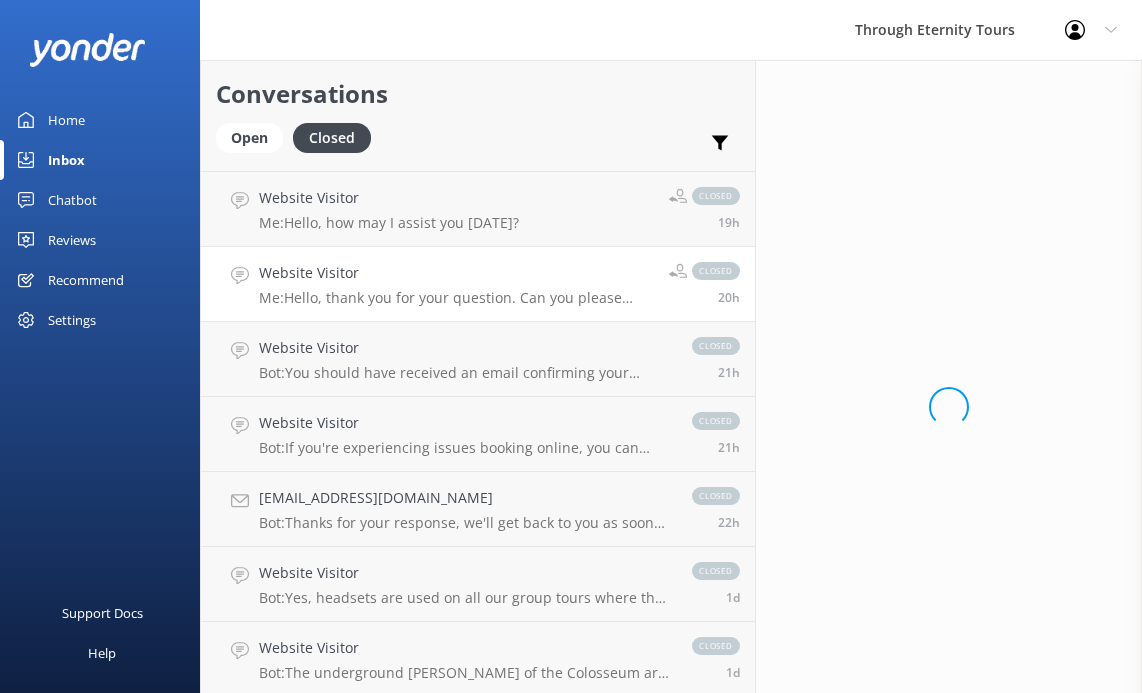 scroll, scrollTop: 394, scrollLeft: 0, axis: vertical 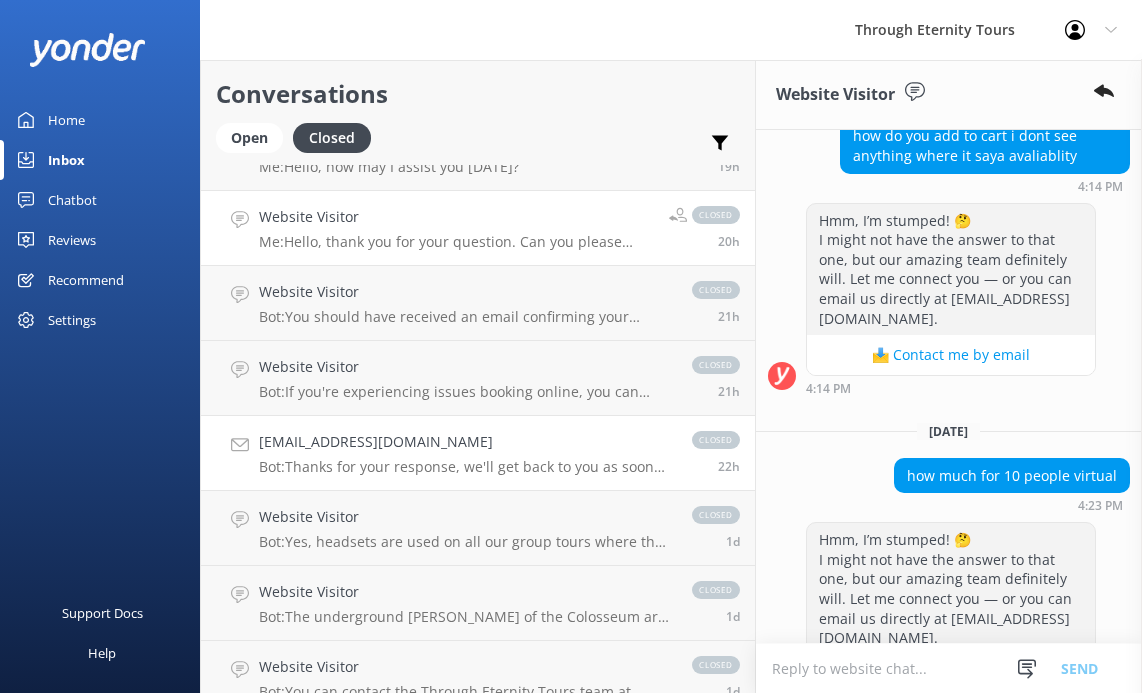 click on "[EMAIL_ADDRESS][DOMAIN_NAME] Bot:  Thanks for your response, we'll get back to you as soon as we can during opening hours." at bounding box center (465, 453) 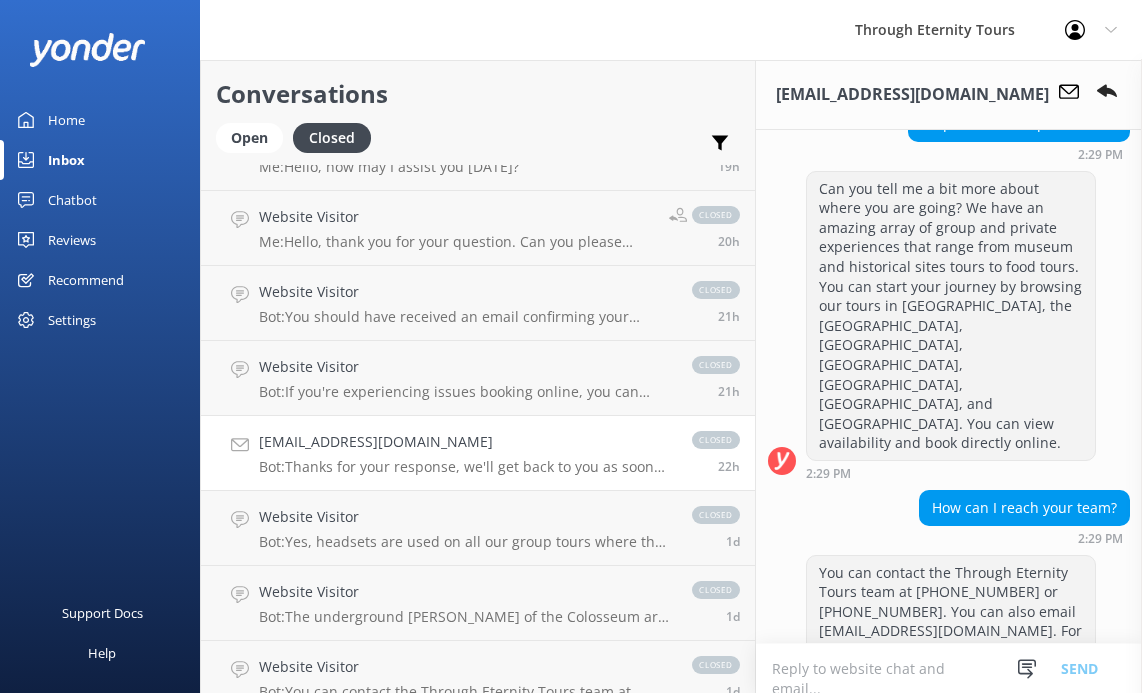 scroll, scrollTop: 759, scrollLeft: 0, axis: vertical 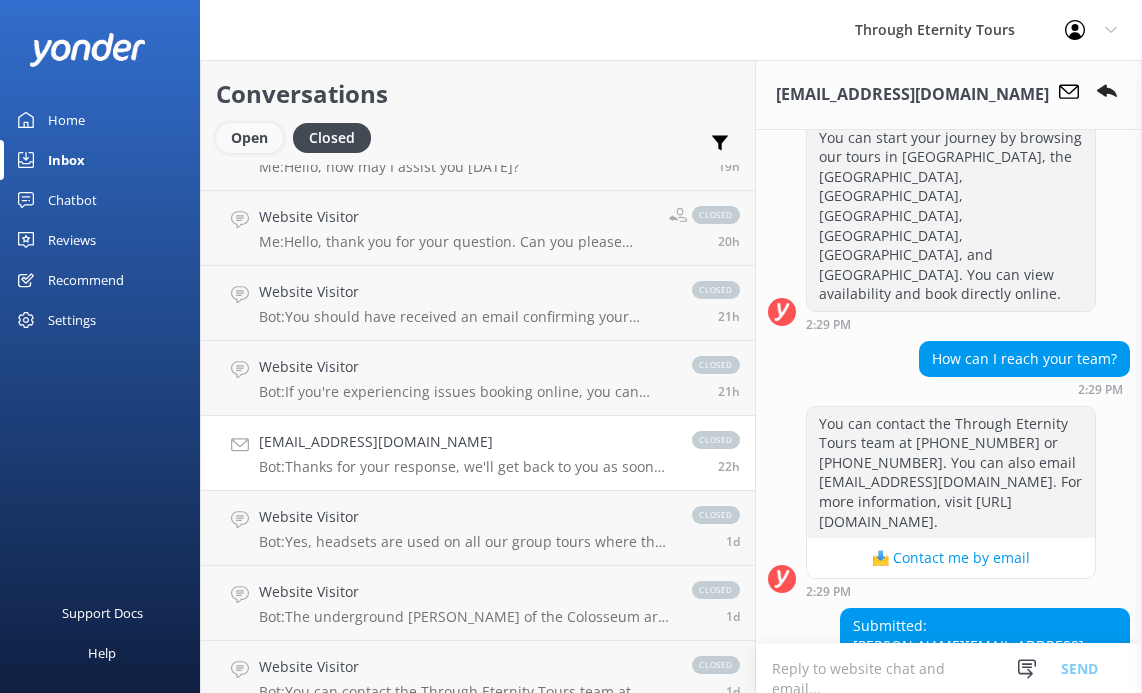 click on "Open" at bounding box center [249, 138] 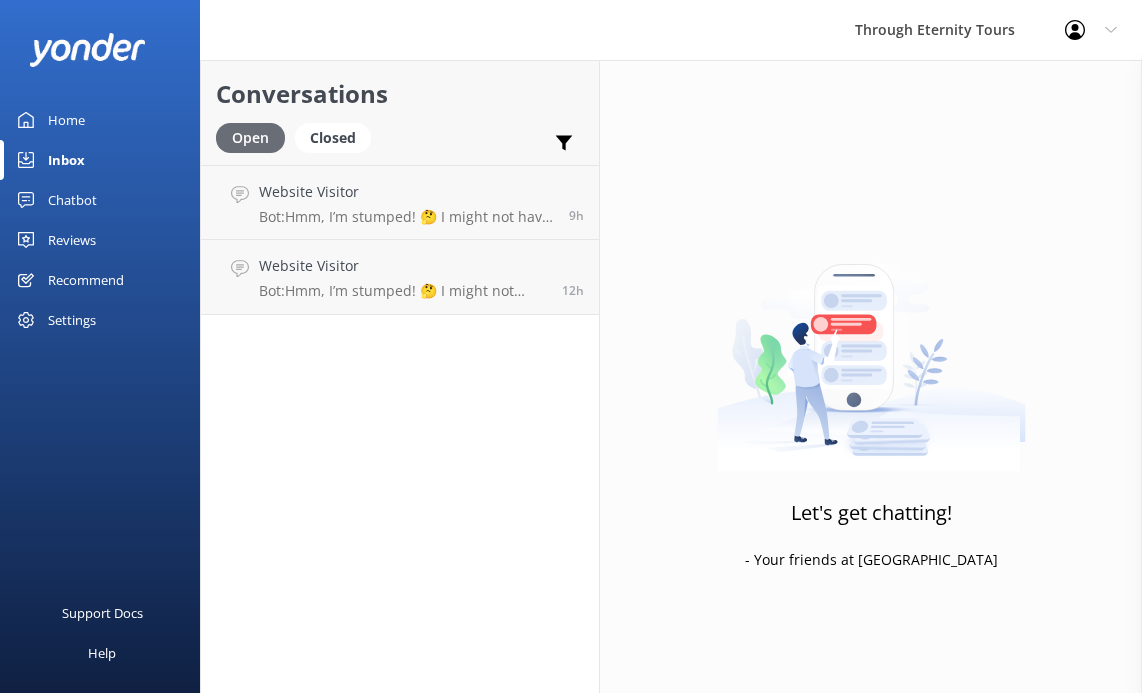 scroll, scrollTop: 0, scrollLeft: 0, axis: both 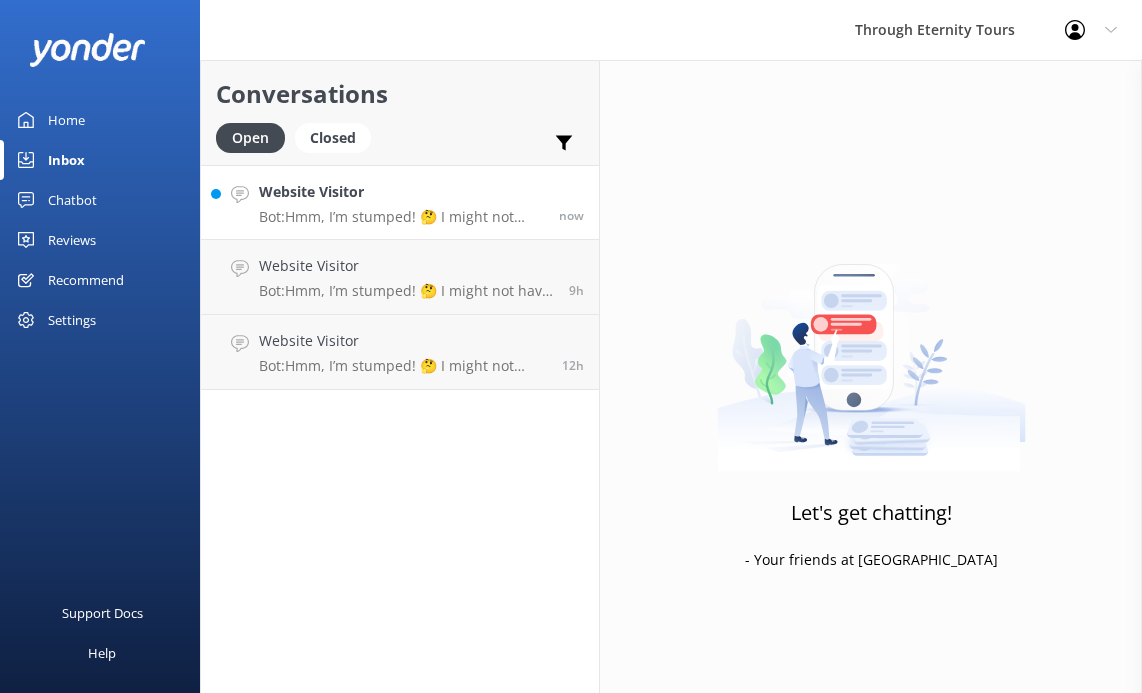 click on "Website Visitor Bot:  Hmm, I’m stumped! 🤔
I might not have the answer to that one, but our amazing team definitely will. Let me connect you — or you can email us directly at [EMAIL_ADDRESS][DOMAIN_NAME]." at bounding box center [401, 202] 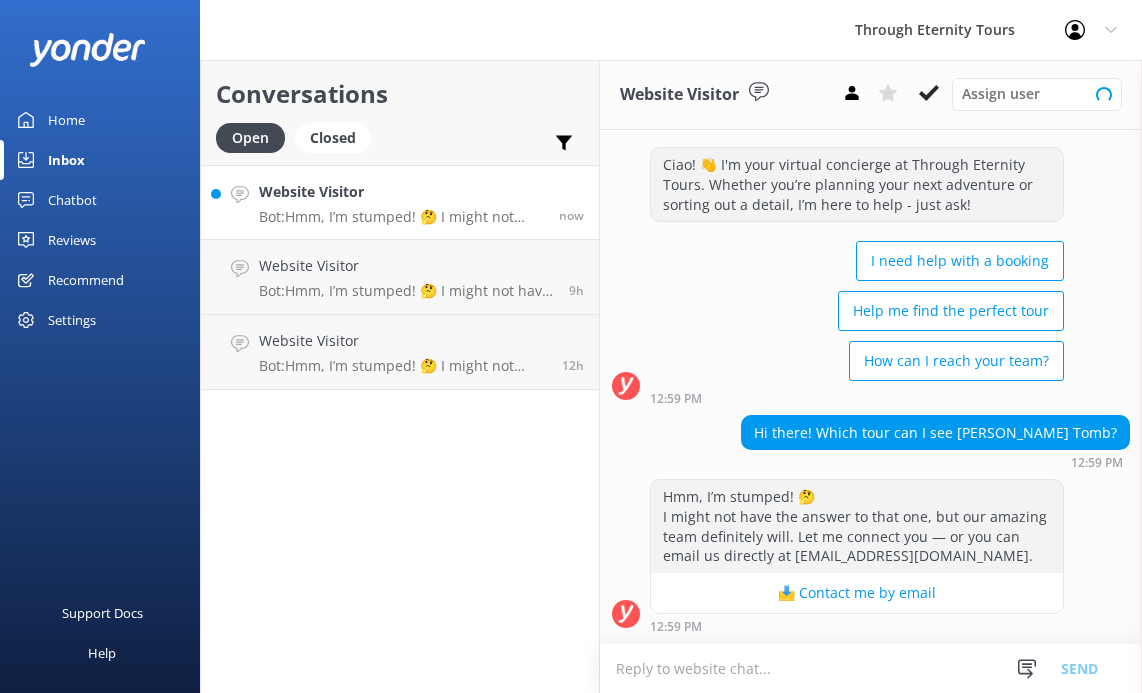 scroll, scrollTop: 53, scrollLeft: 0, axis: vertical 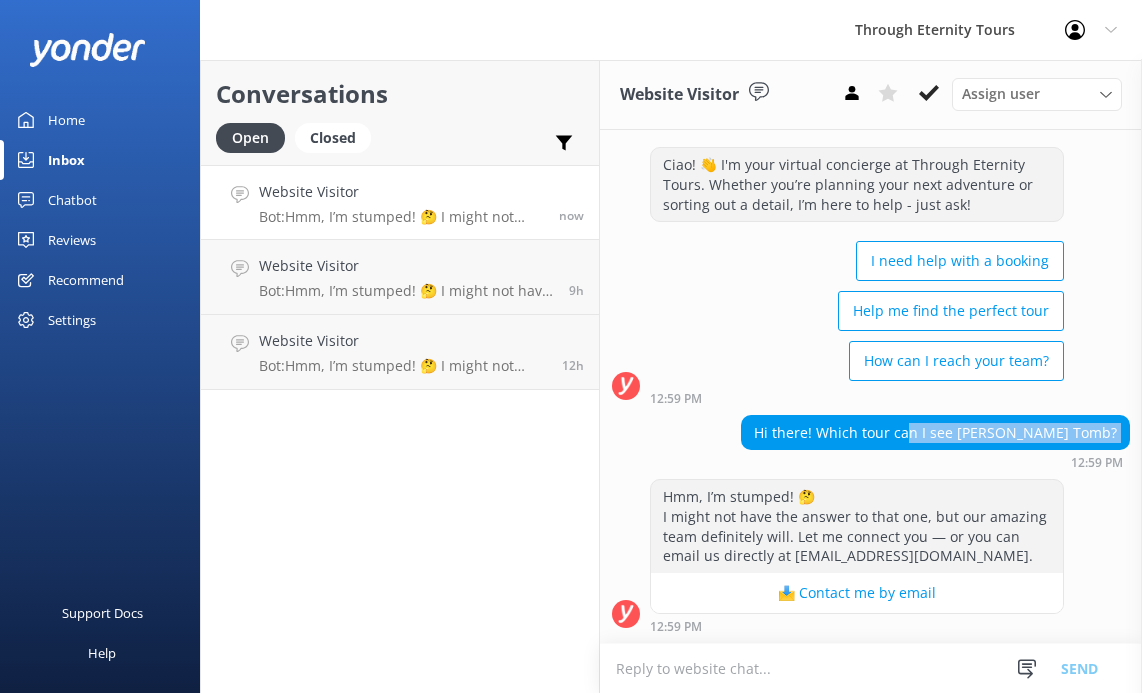 drag, startPoint x: 880, startPoint y: 415, endPoint x: 952, endPoint y: 455, distance: 82.36504 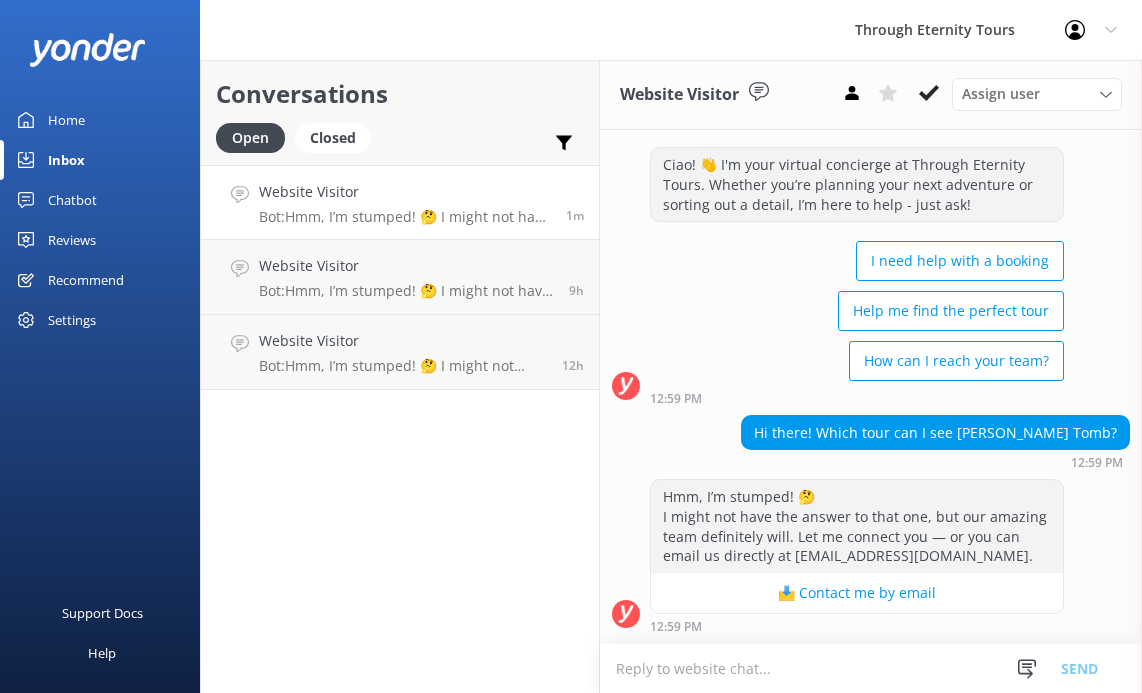 click at bounding box center [871, 668] 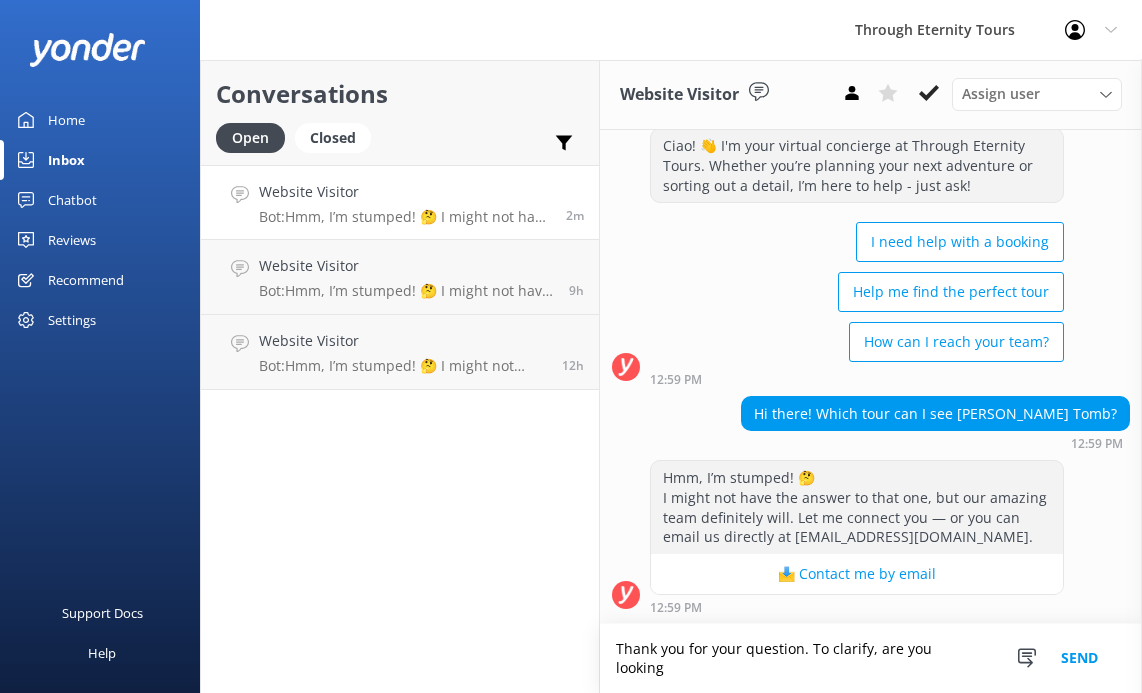 scroll, scrollTop: 73, scrollLeft: 0, axis: vertical 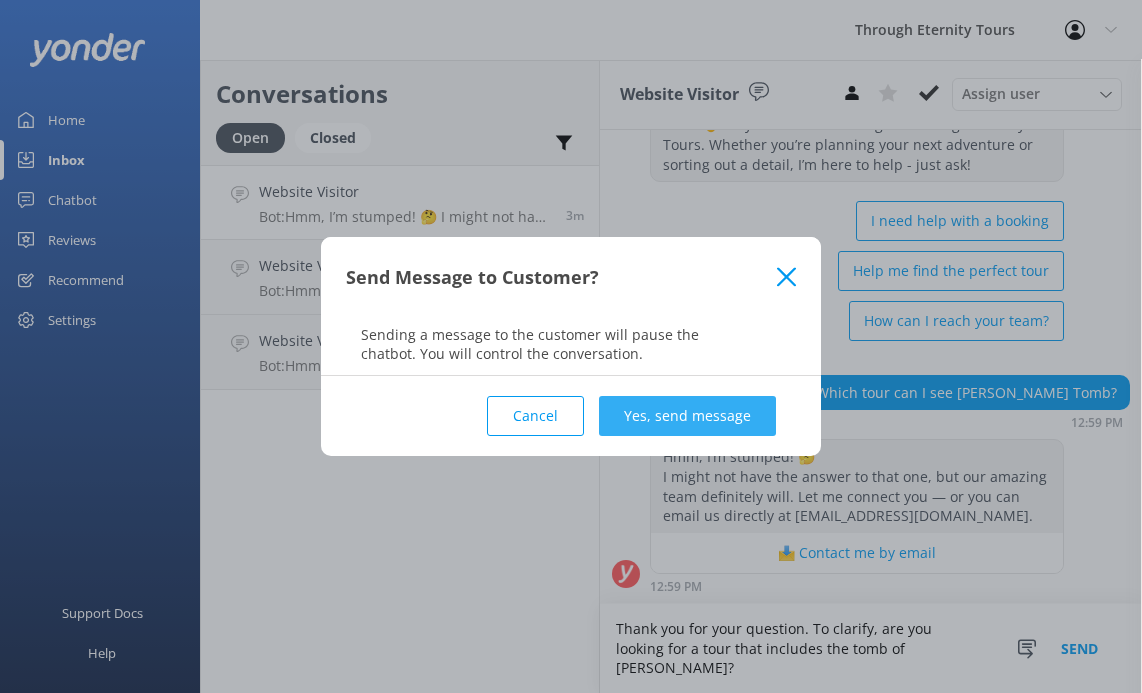 type on "Thank you for your question. To clarify, are you looking for a tour that includes the tomb of [PERSON_NAME]?" 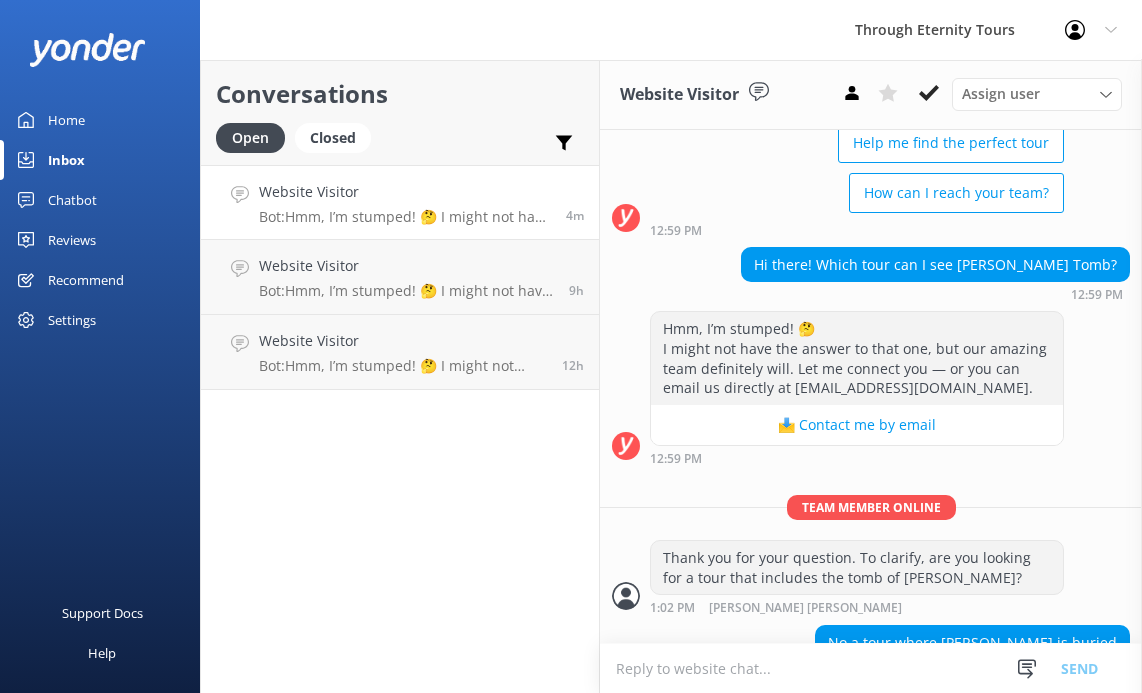 scroll, scrollTop: 268, scrollLeft: 0, axis: vertical 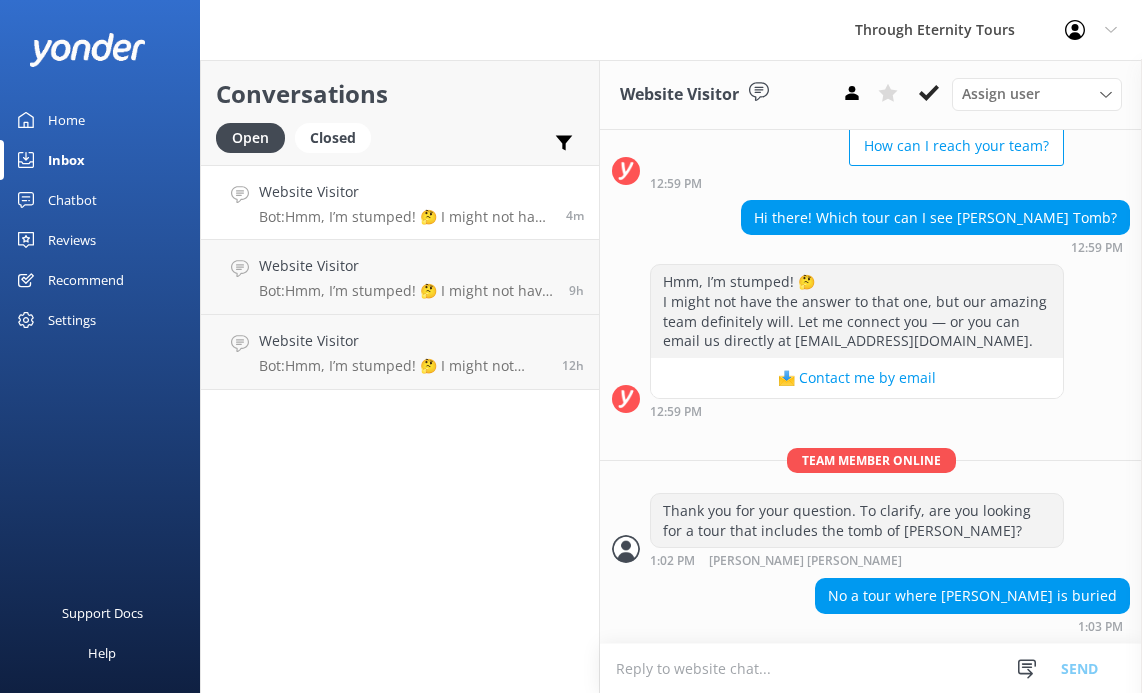click at bounding box center [871, 668] 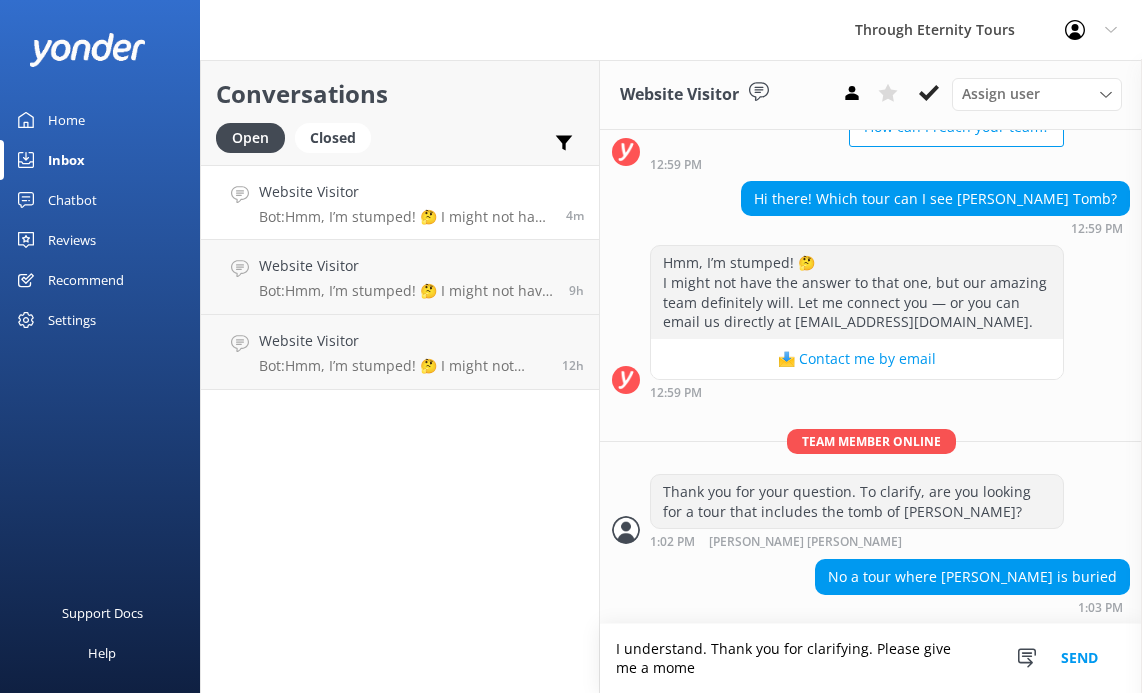 scroll, scrollTop: 288, scrollLeft: 0, axis: vertical 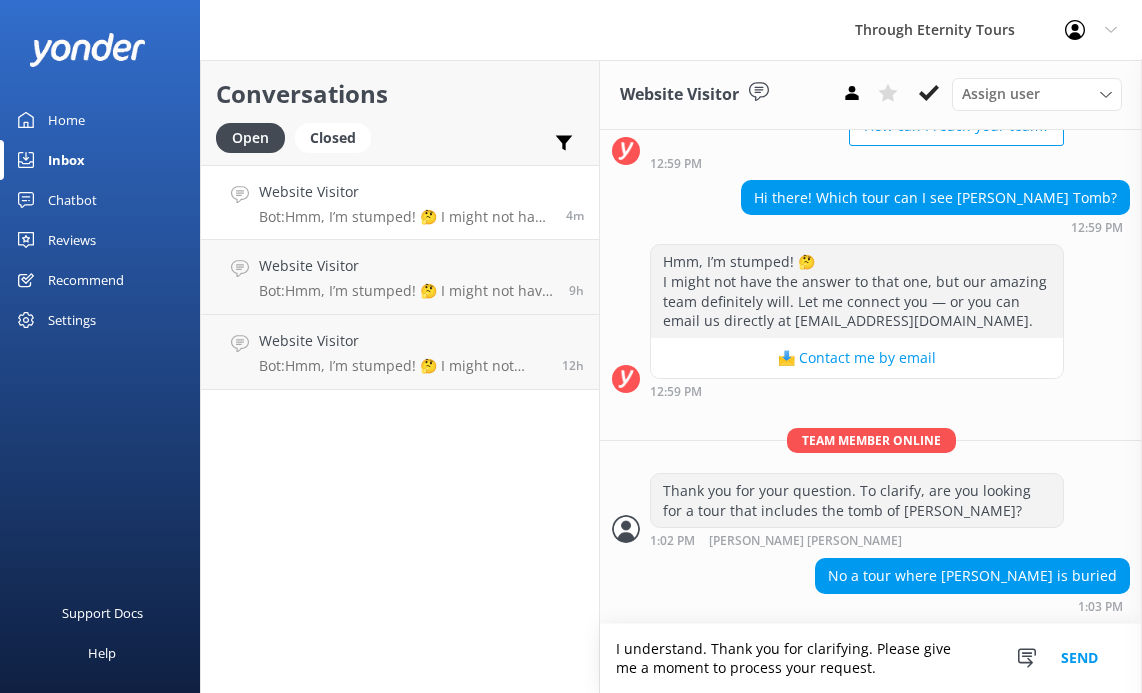 type on "I understand. Thank you for clarifying. Please give me a moment to process your request." 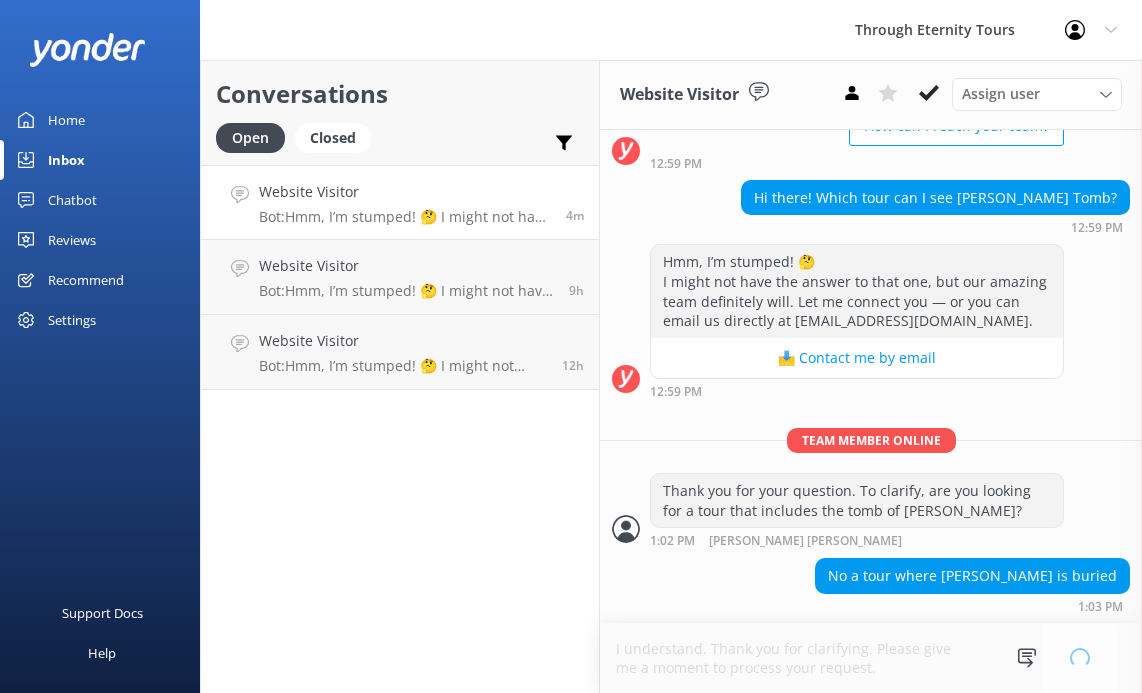 type 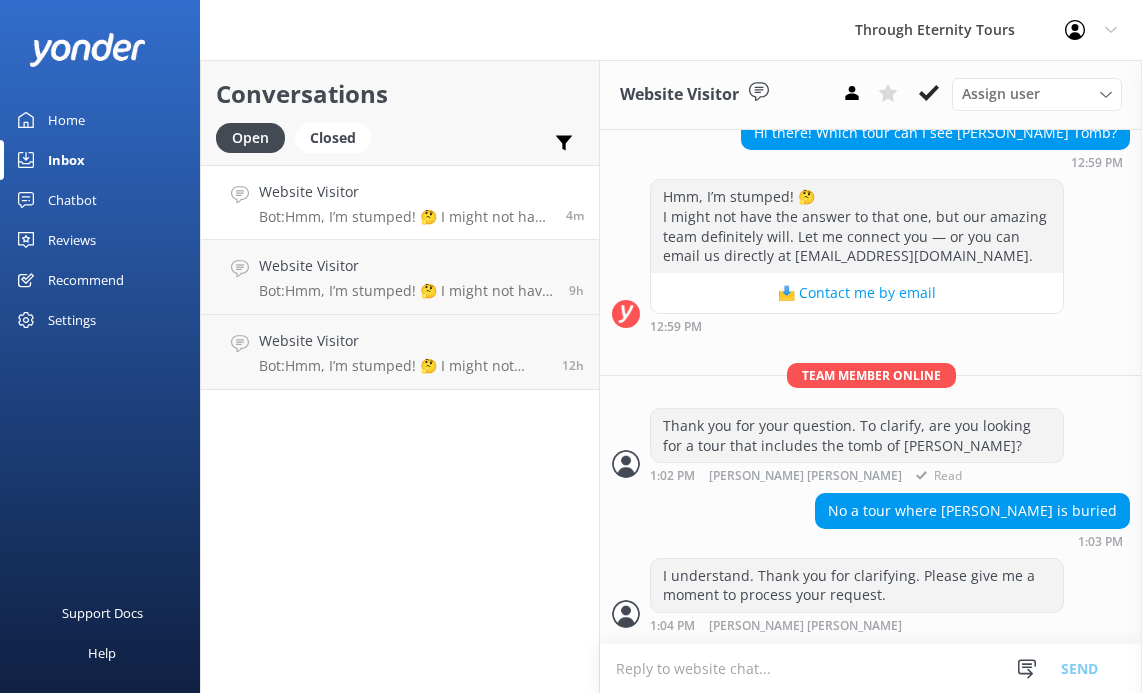 scroll, scrollTop: 353, scrollLeft: 0, axis: vertical 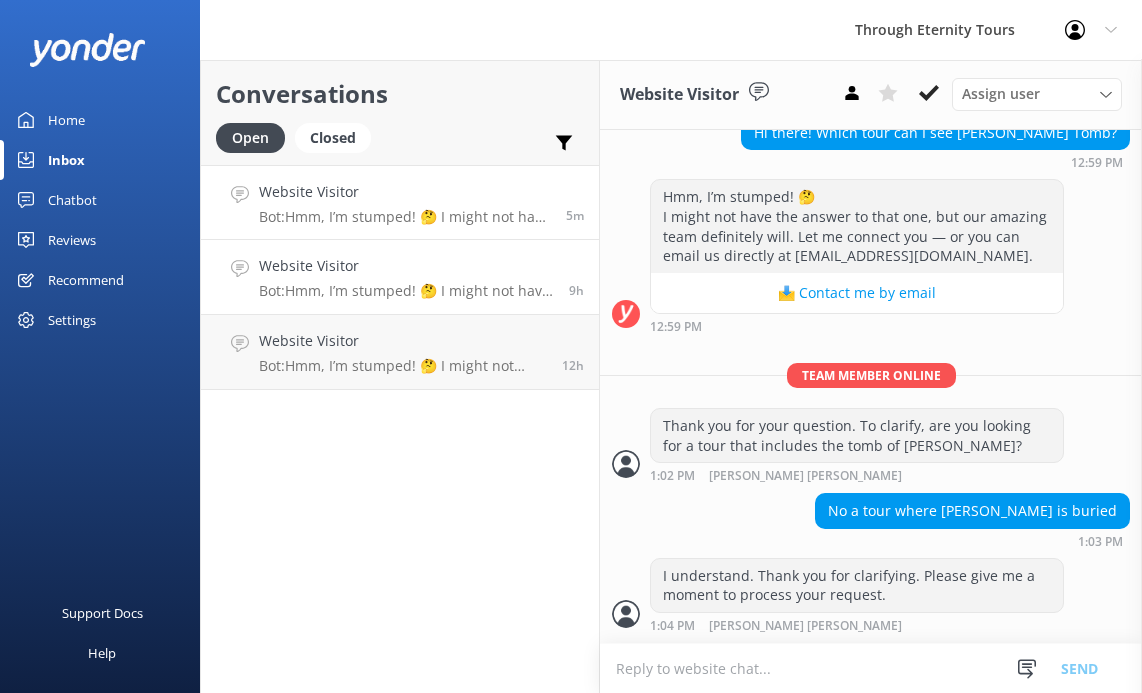 click on "Bot:  Hmm, I’m stumped! 🤔
I might not have the answer to that one, but our amazing team definitely will. Let me connect you — or you can email us directly at [EMAIL_ADDRESS][DOMAIN_NAME]." at bounding box center (406, 291) 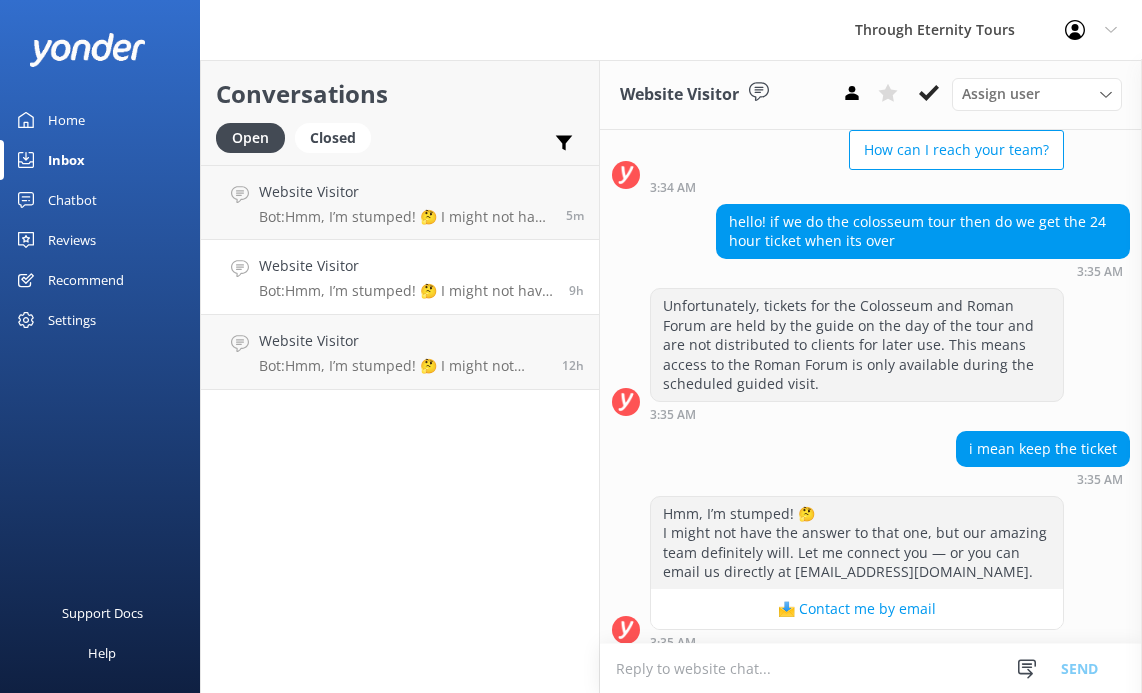 scroll, scrollTop: 261, scrollLeft: 0, axis: vertical 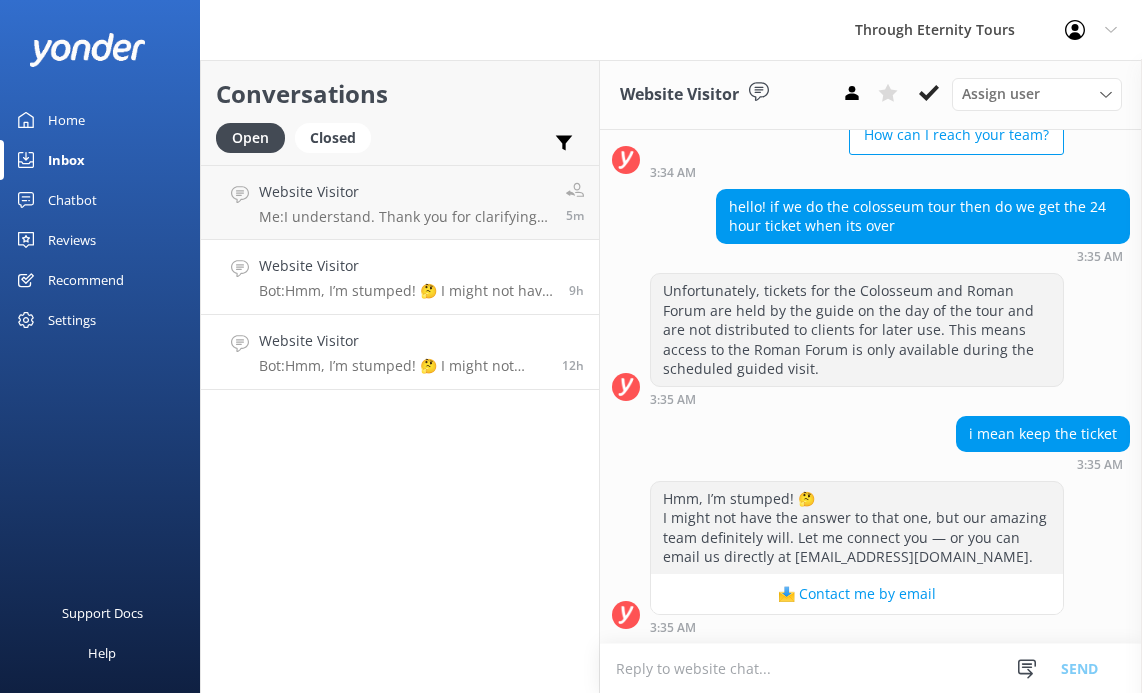 click on "Bot:  Hmm, I’m stumped! 🤔
I might not have the answer to that one, but our amazing team definitely will. Let me connect you — or you can email us directly at [EMAIL_ADDRESS][DOMAIN_NAME]." at bounding box center (403, 366) 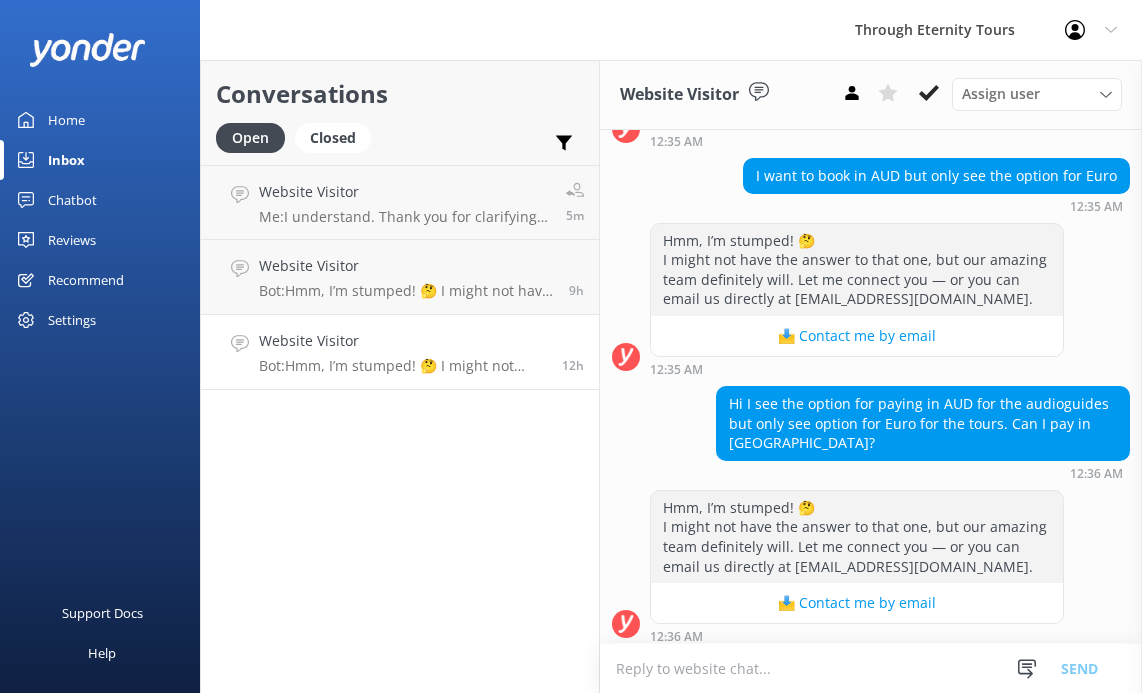 scroll, scrollTop: 1728, scrollLeft: 0, axis: vertical 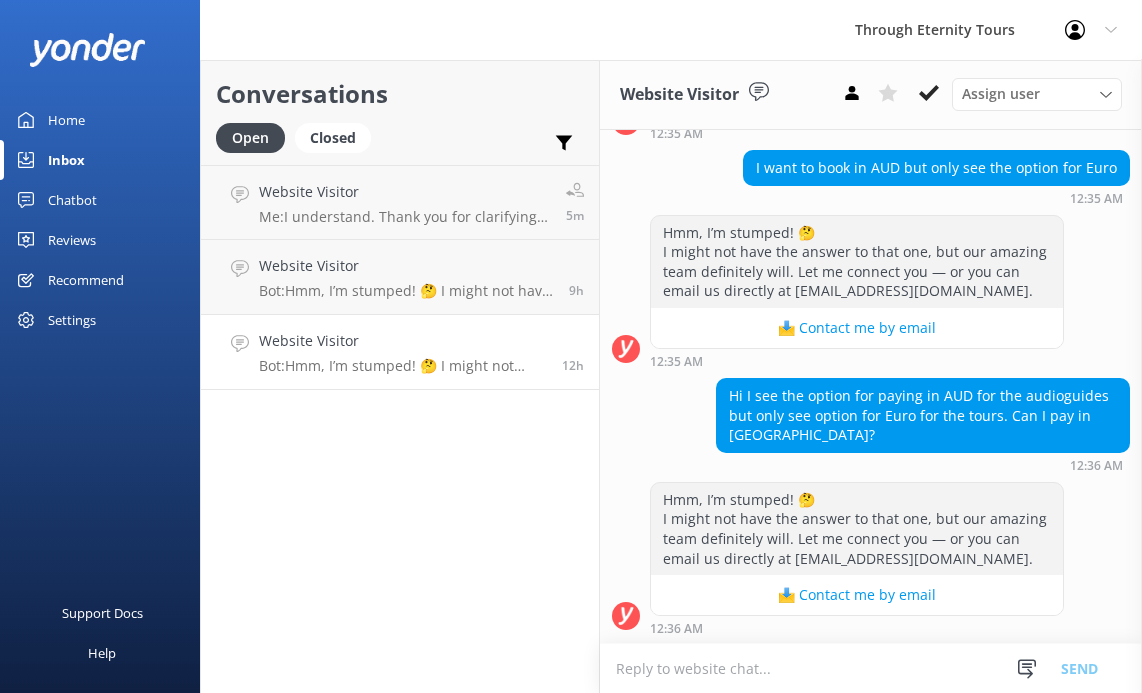 click on "Open Closed" at bounding box center (298, 147) 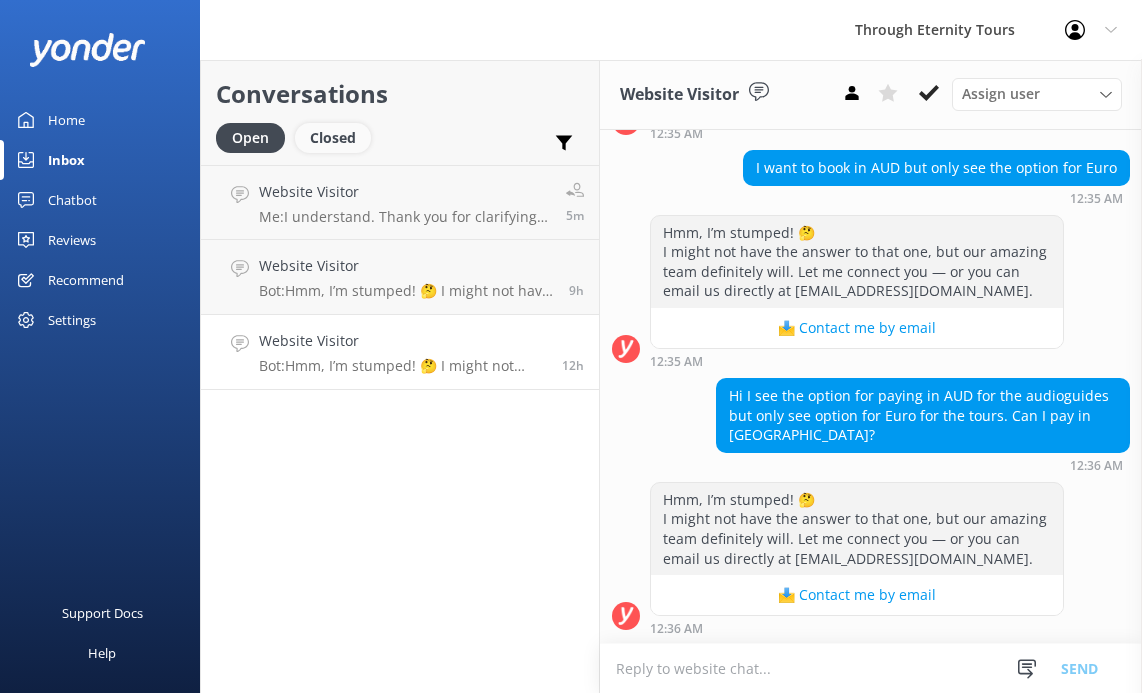 click on "Closed" at bounding box center [333, 138] 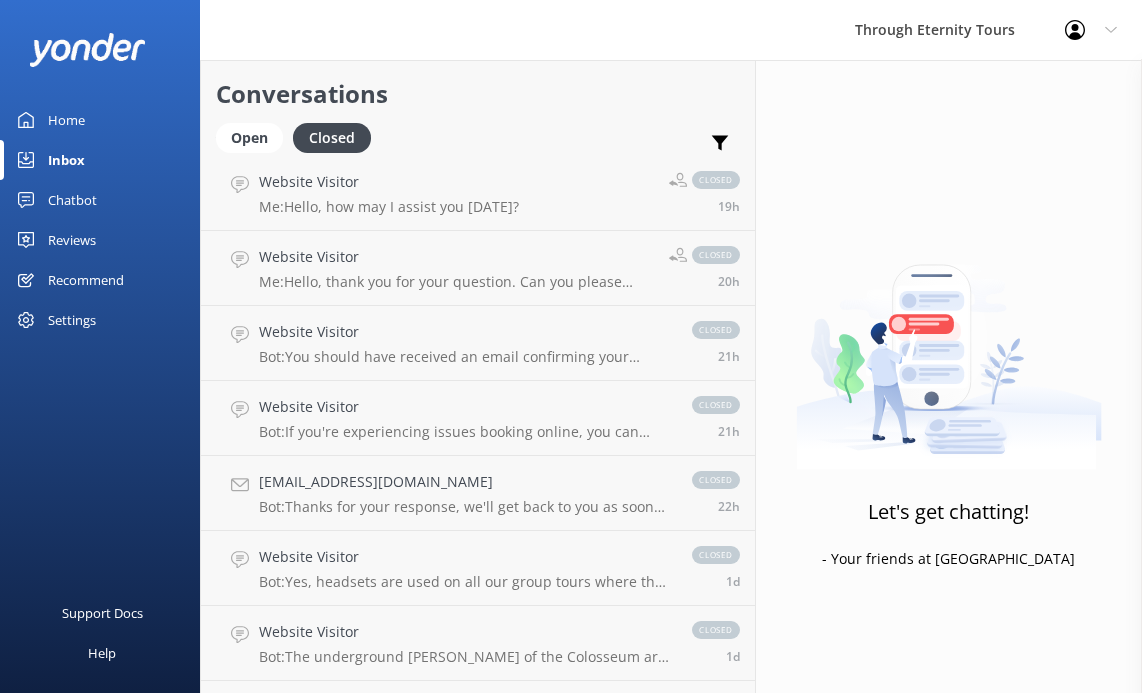 scroll, scrollTop: 386, scrollLeft: 0, axis: vertical 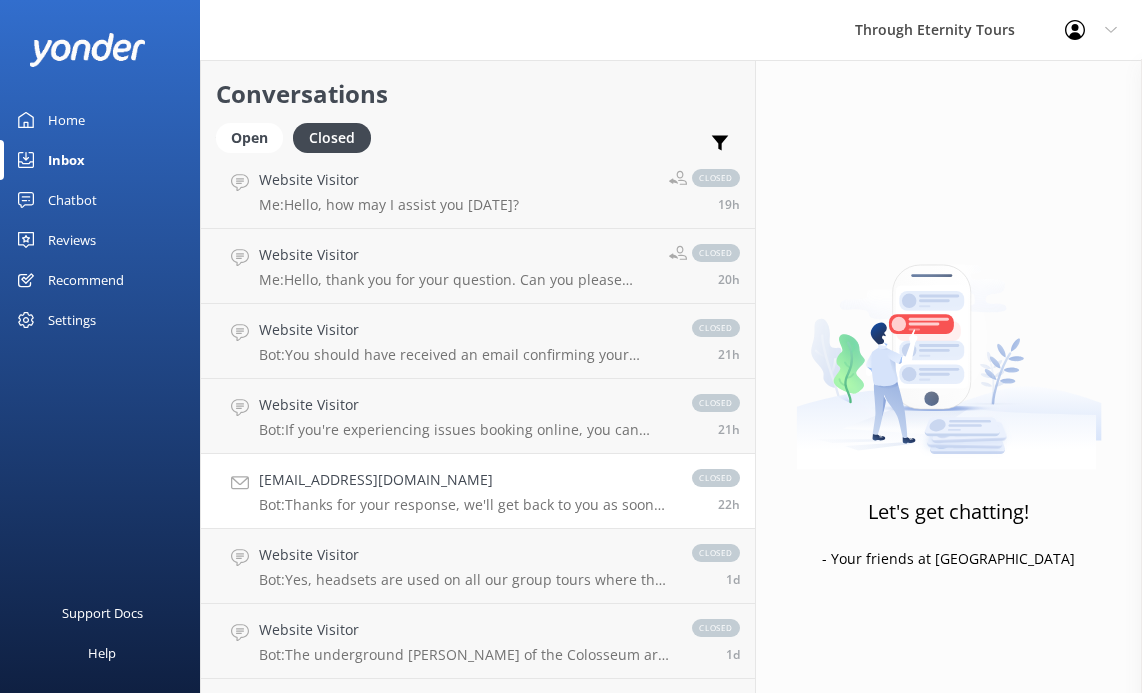 click on "[EMAIL_ADDRESS][DOMAIN_NAME] Bot:  Thanks for your response, we'll get back to you as soon as we can during opening hours. closed 22h" at bounding box center (478, 491) 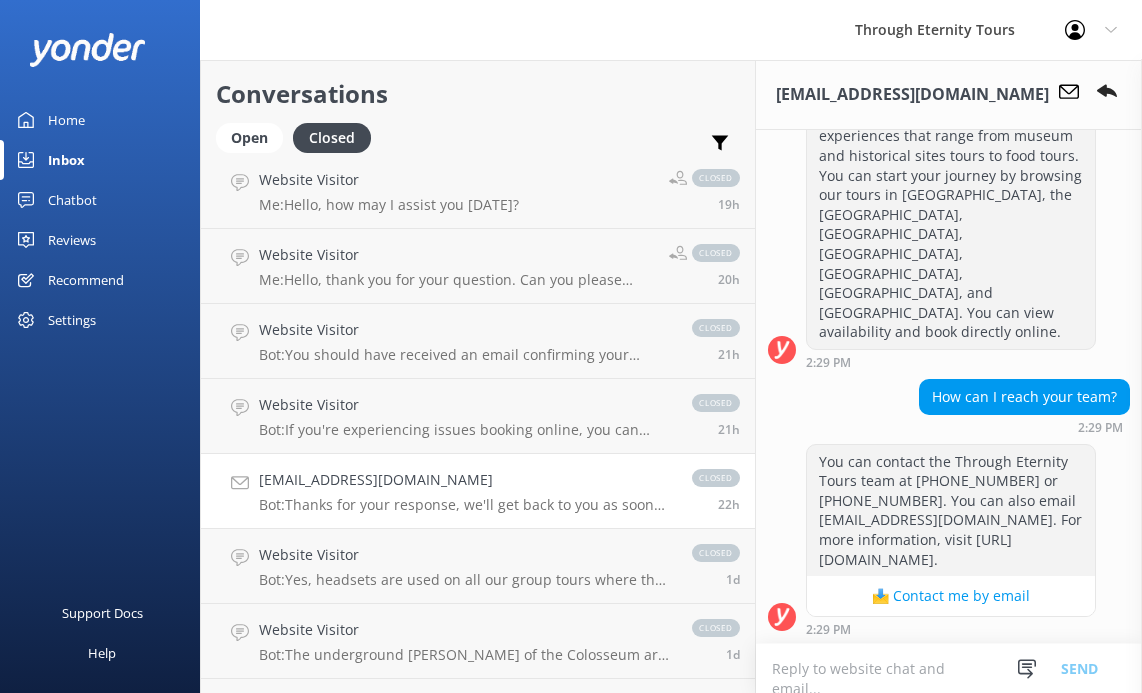 scroll, scrollTop: 715, scrollLeft: 0, axis: vertical 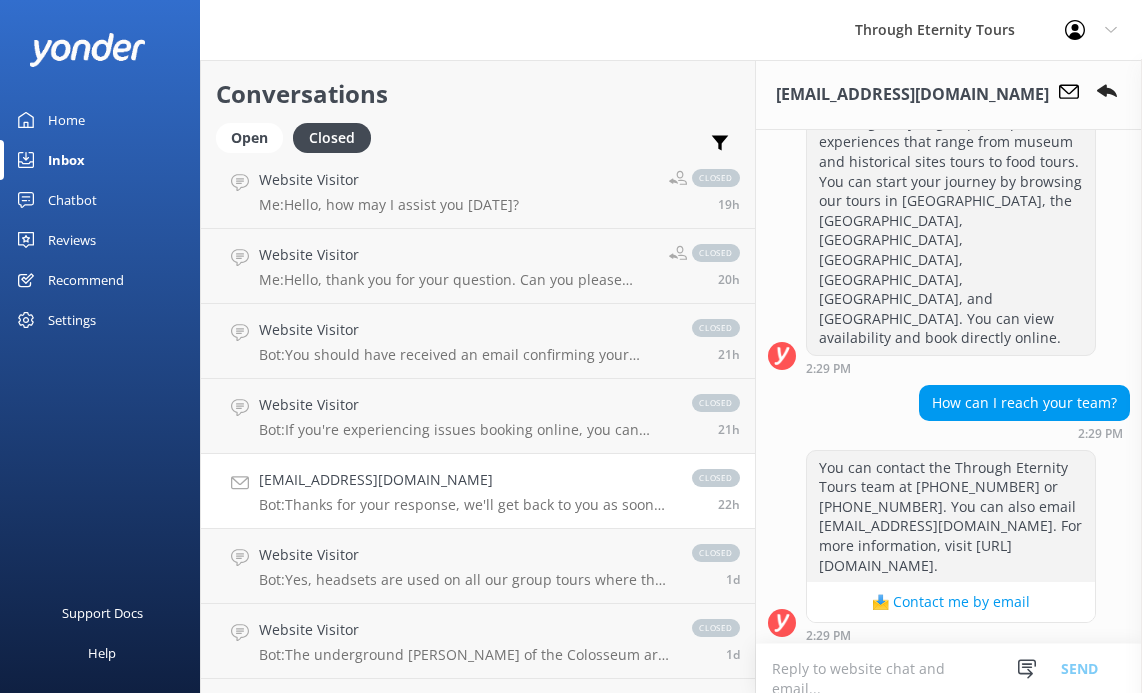 click on "Home" at bounding box center [66, 120] 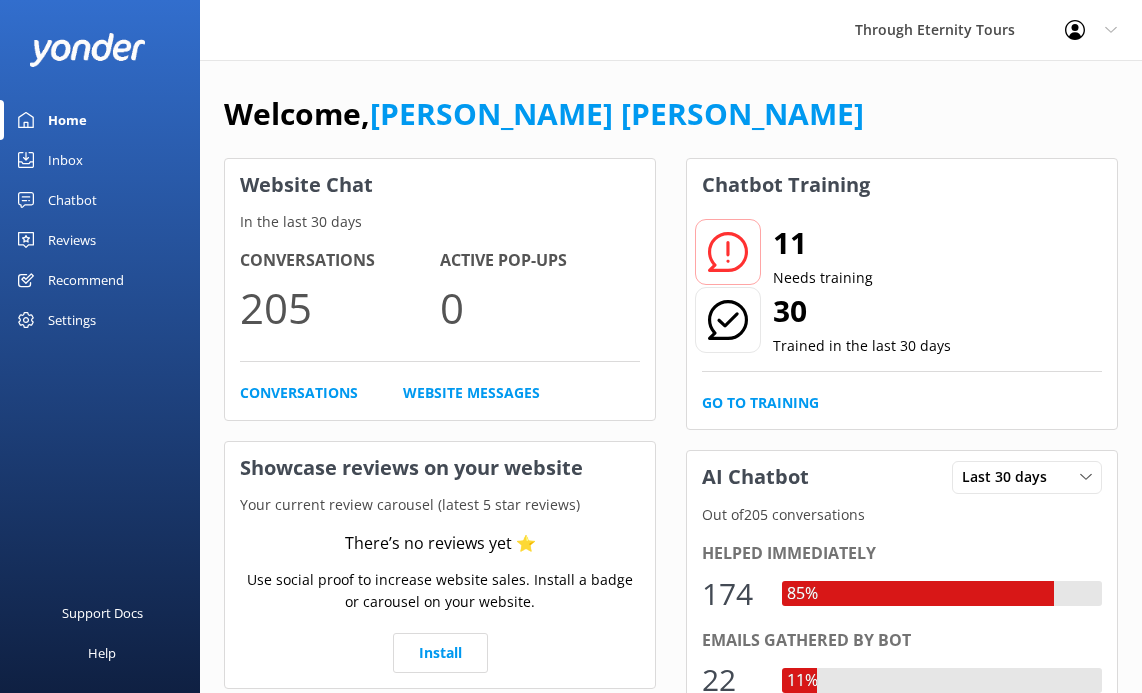 click on "Inbox" at bounding box center (65, 160) 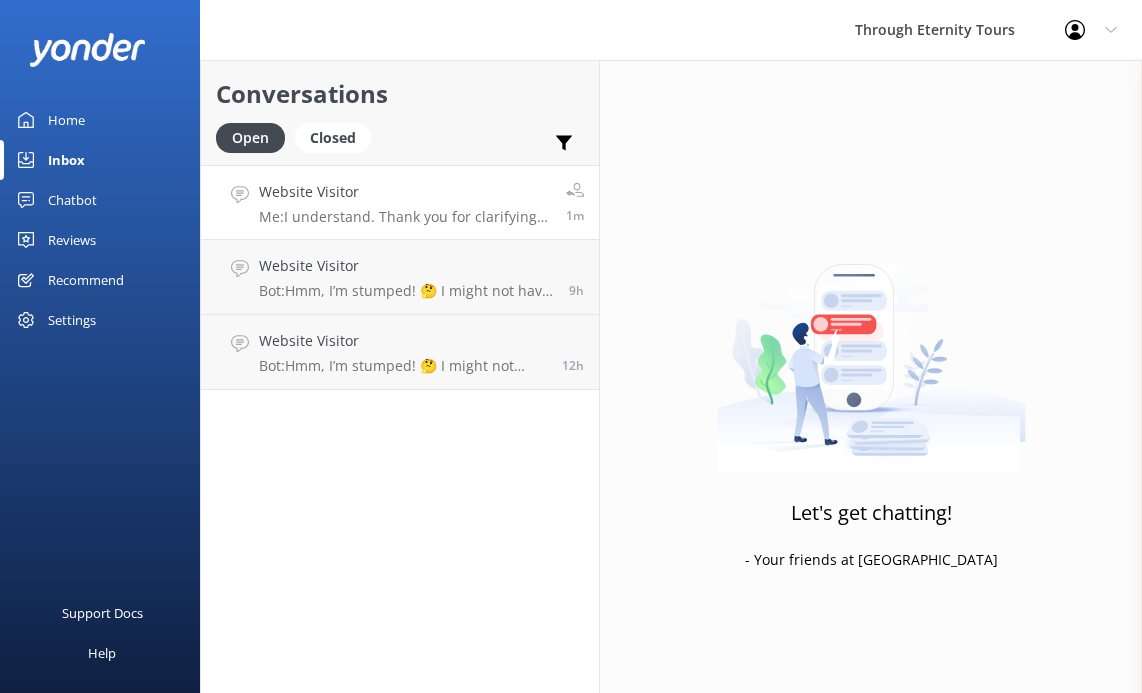 click on "Me:  I understand. Thank you for clarifying. Please give me a moment to process your request." at bounding box center (405, 217) 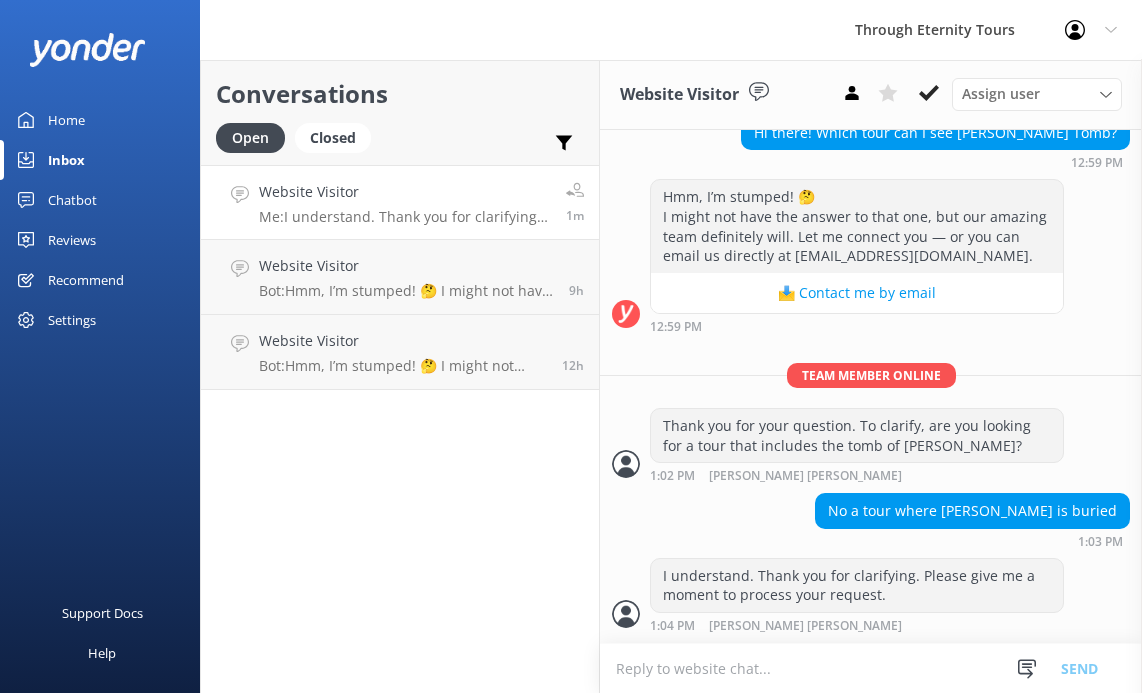 scroll, scrollTop: 353, scrollLeft: 0, axis: vertical 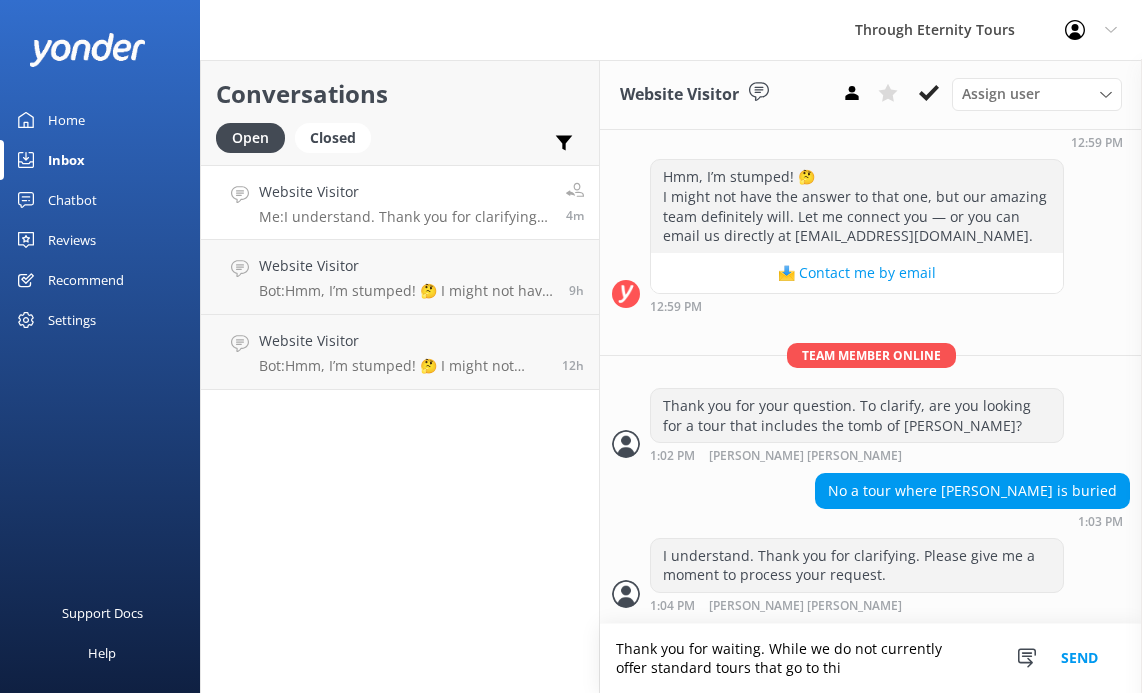 drag, startPoint x: 814, startPoint y: 667, endPoint x: 777, endPoint y: 650, distance: 40.718548 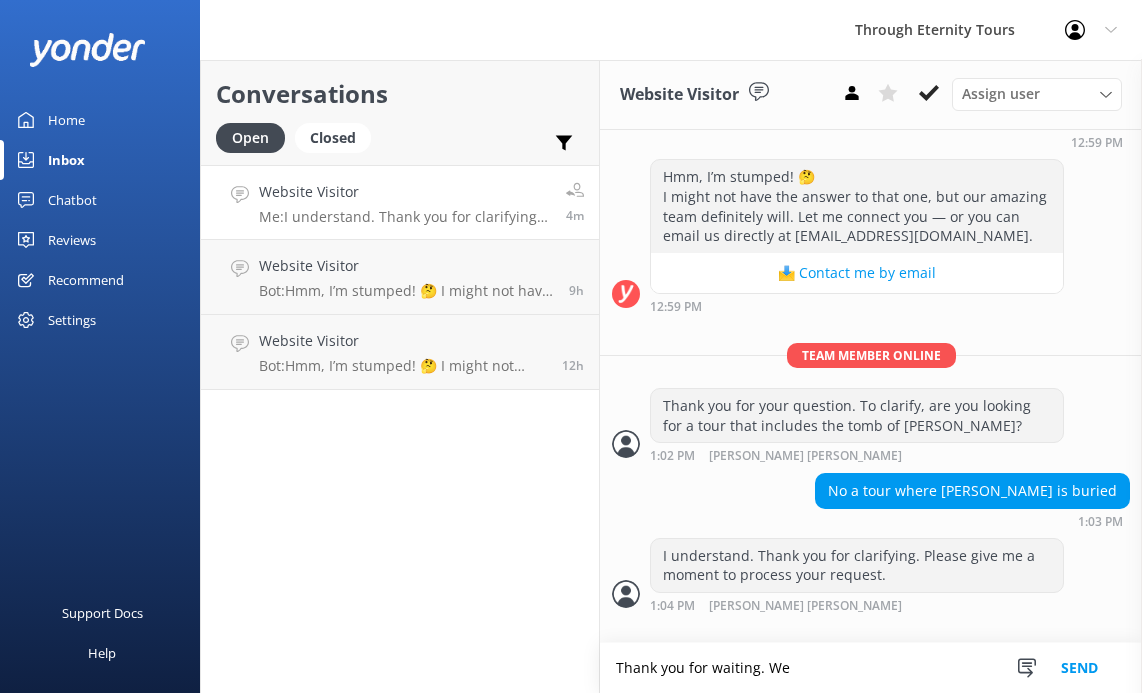 scroll, scrollTop: 354, scrollLeft: 0, axis: vertical 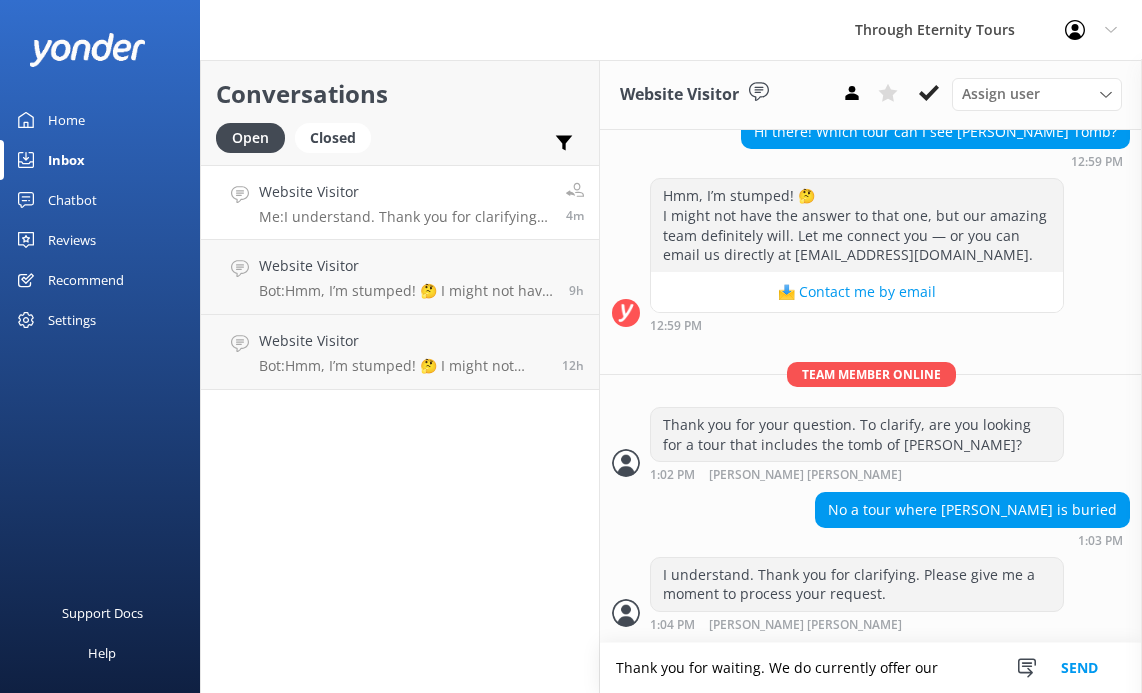 paste on "Cruise Excursion to [GEOGRAPHIC_DATA] with Accademia and Uffizi Gallery" 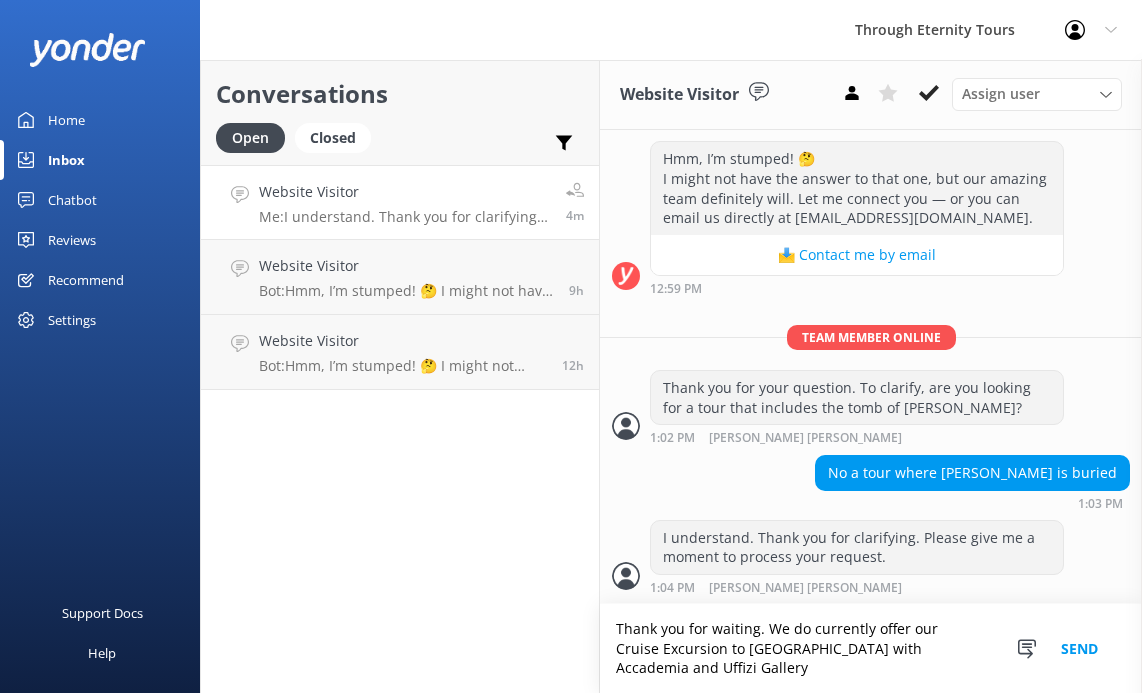 scroll, scrollTop: 393, scrollLeft: 0, axis: vertical 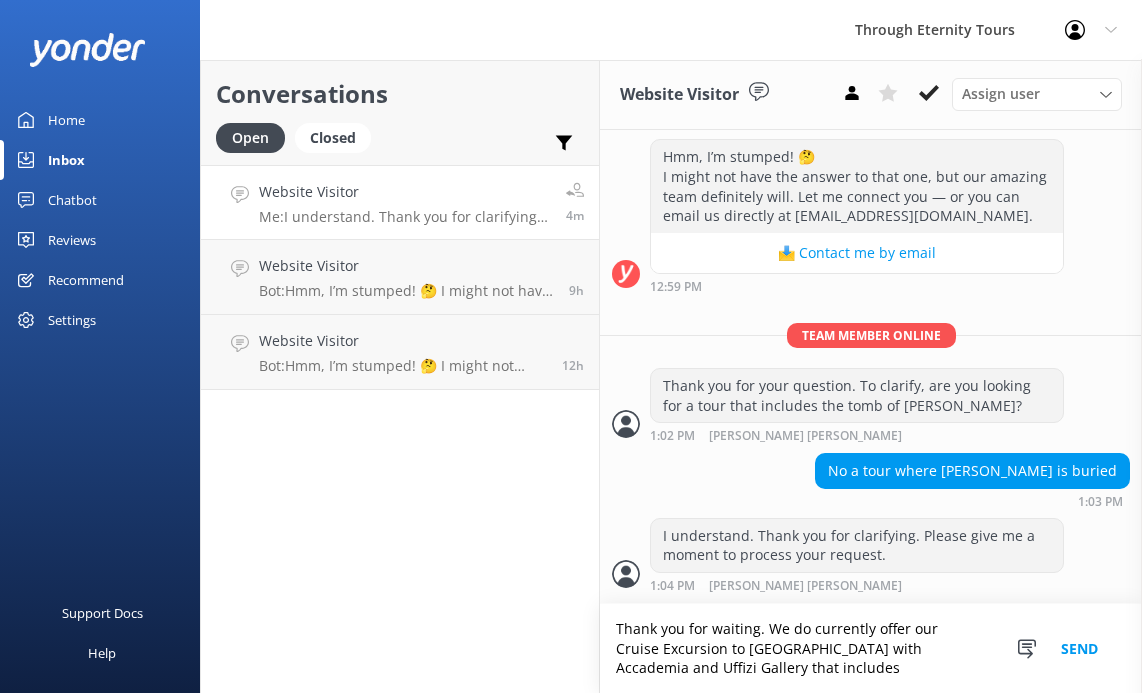 paste on "he [GEOGRAPHIC_DATA][PERSON_NAME]" 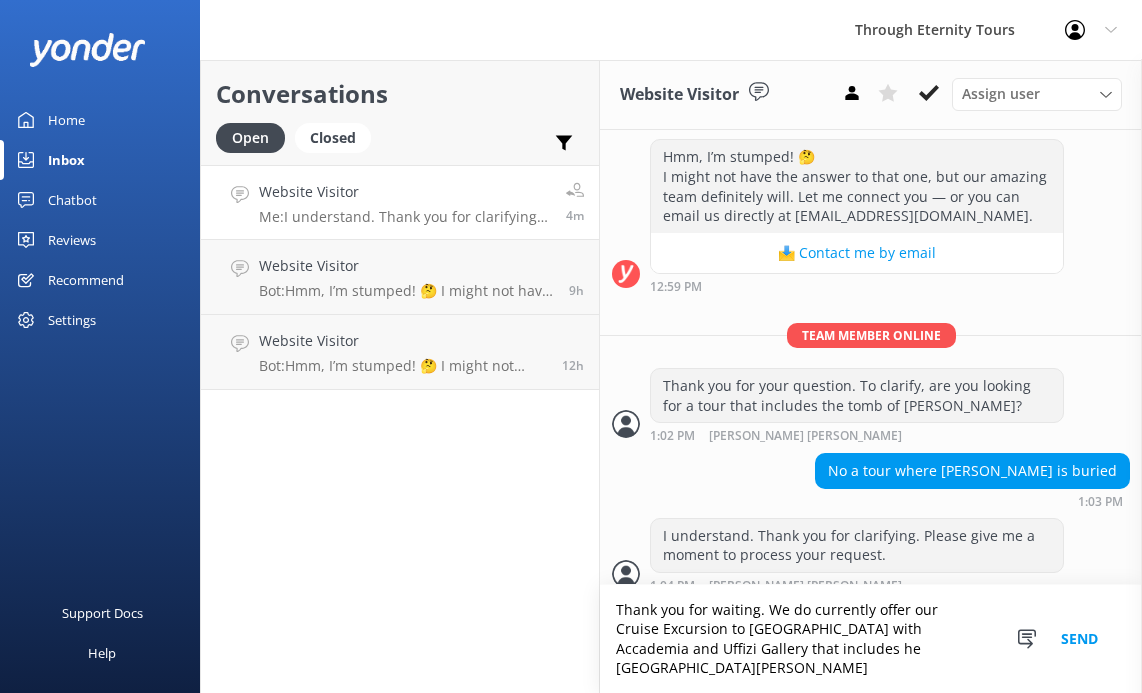 click on "Thank you for waiting. We do currently offer our Cruise Excursion to [GEOGRAPHIC_DATA] with Accademia and Uffizi Gallery that includes he [GEOGRAPHIC_DATA][PERSON_NAME]" at bounding box center [871, 639] 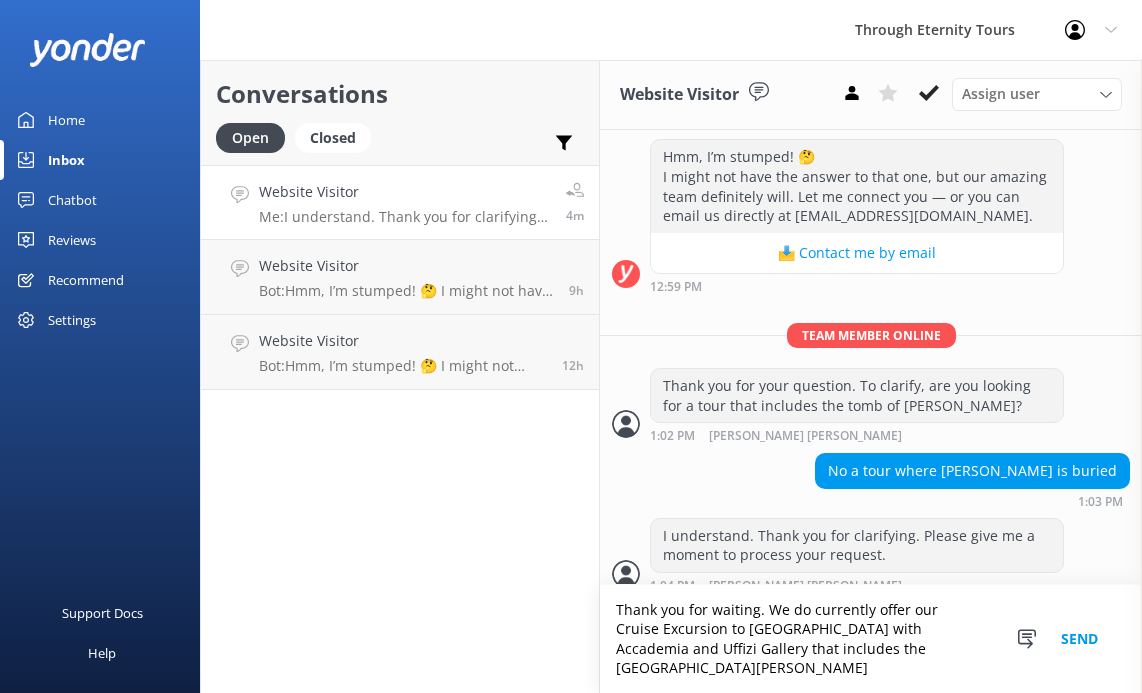 click on "Thank you for waiting. We do currently offer our Cruise Excursion to [GEOGRAPHIC_DATA] with Accademia and Uffizi Gallery that includes the [GEOGRAPHIC_DATA][PERSON_NAME]" at bounding box center [871, 639] 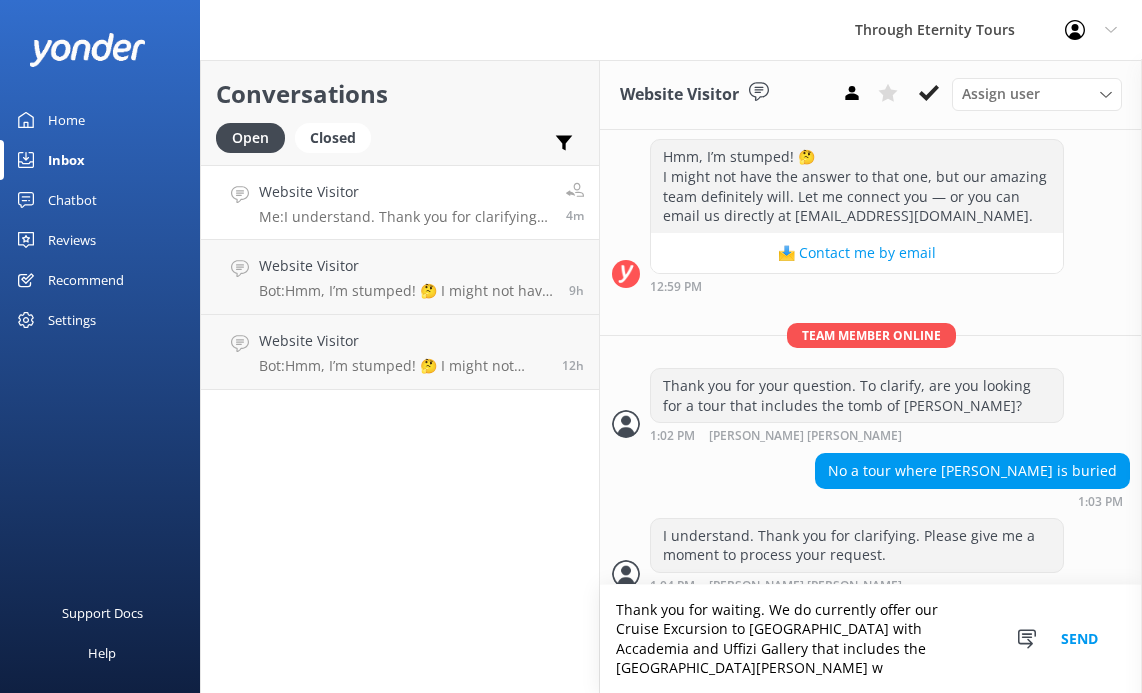 scroll, scrollTop: 412, scrollLeft: 0, axis: vertical 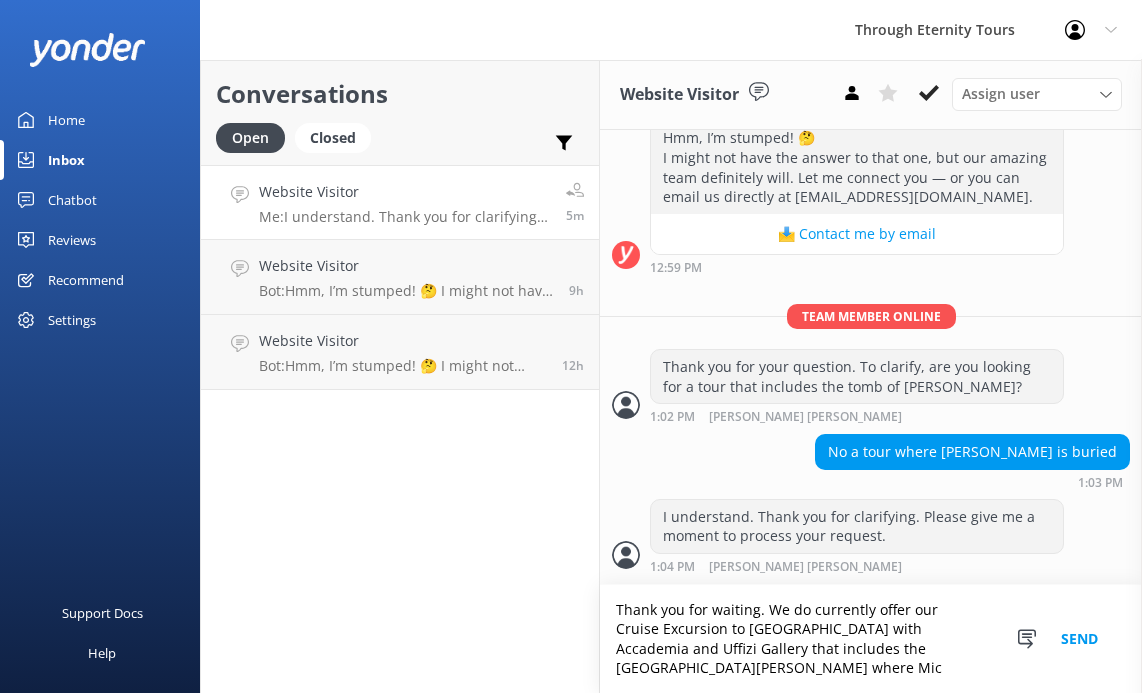 click on "Thank you for waiting. We do currently offer our Cruise Excursion to [GEOGRAPHIC_DATA] with Accademia and Uffizi Gallery that includes the [GEOGRAPHIC_DATA][PERSON_NAME] where Mic" at bounding box center (871, 639) 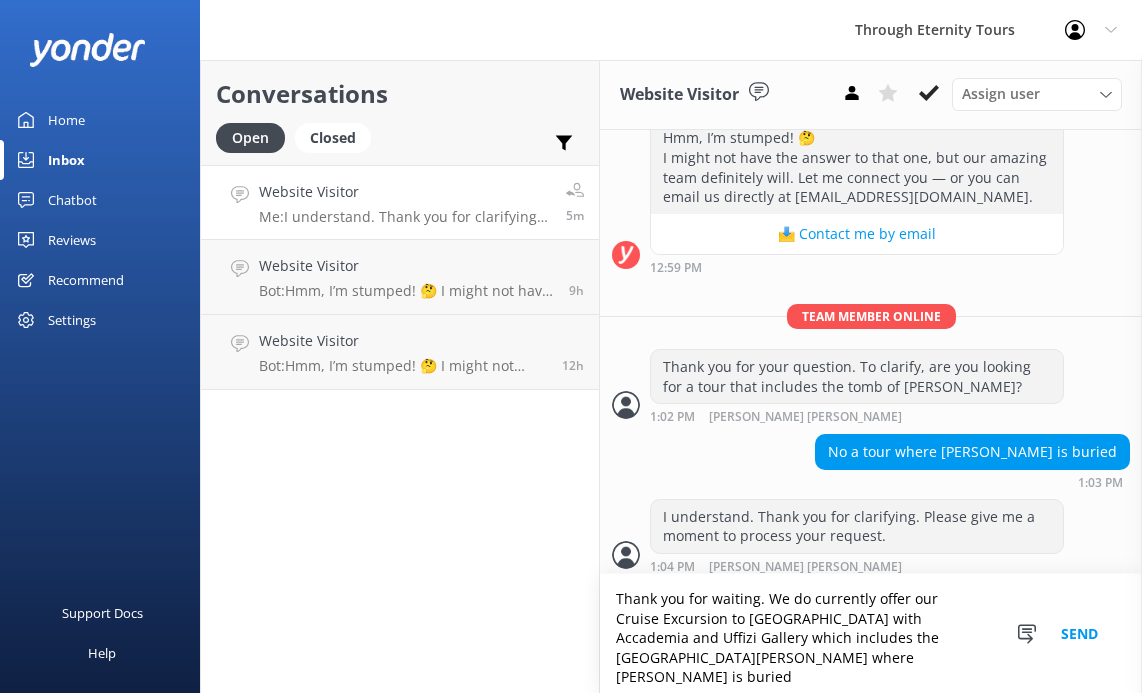 click on "Thank you for waiting. We do currently offer our Cruise Excursion to [GEOGRAPHIC_DATA] with Accademia and Uffizi Gallery which includes the [GEOGRAPHIC_DATA][PERSON_NAME] where [PERSON_NAME] is buried" at bounding box center [871, 633] 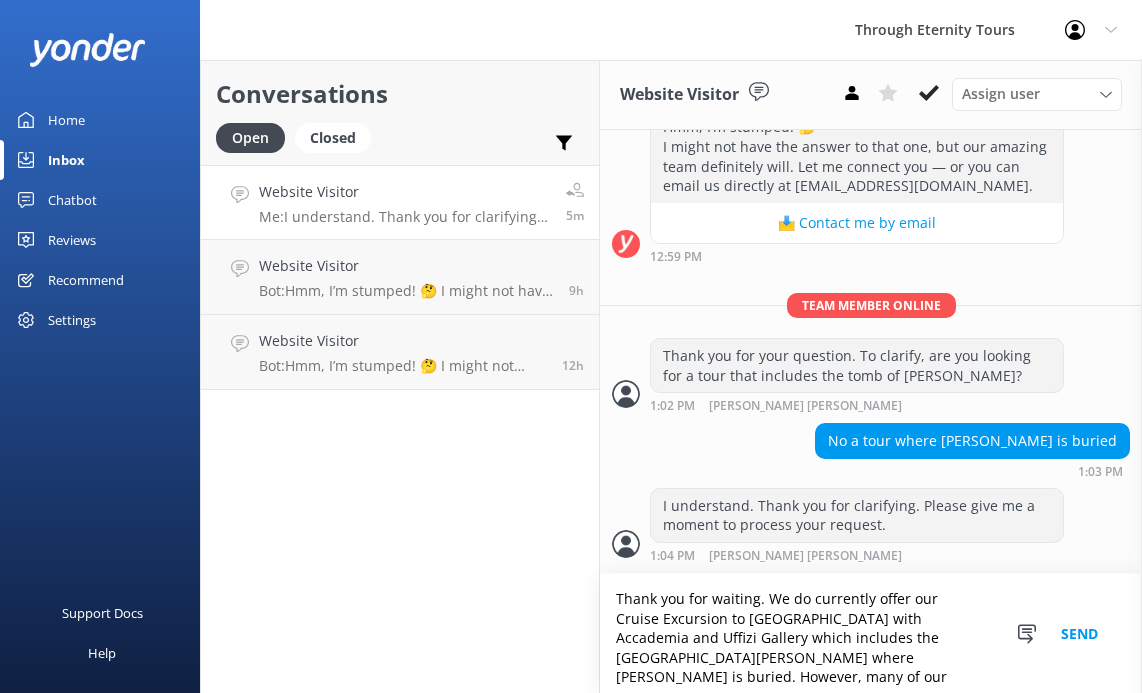 scroll, scrollTop: 423, scrollLeft: 0, axis: vertical 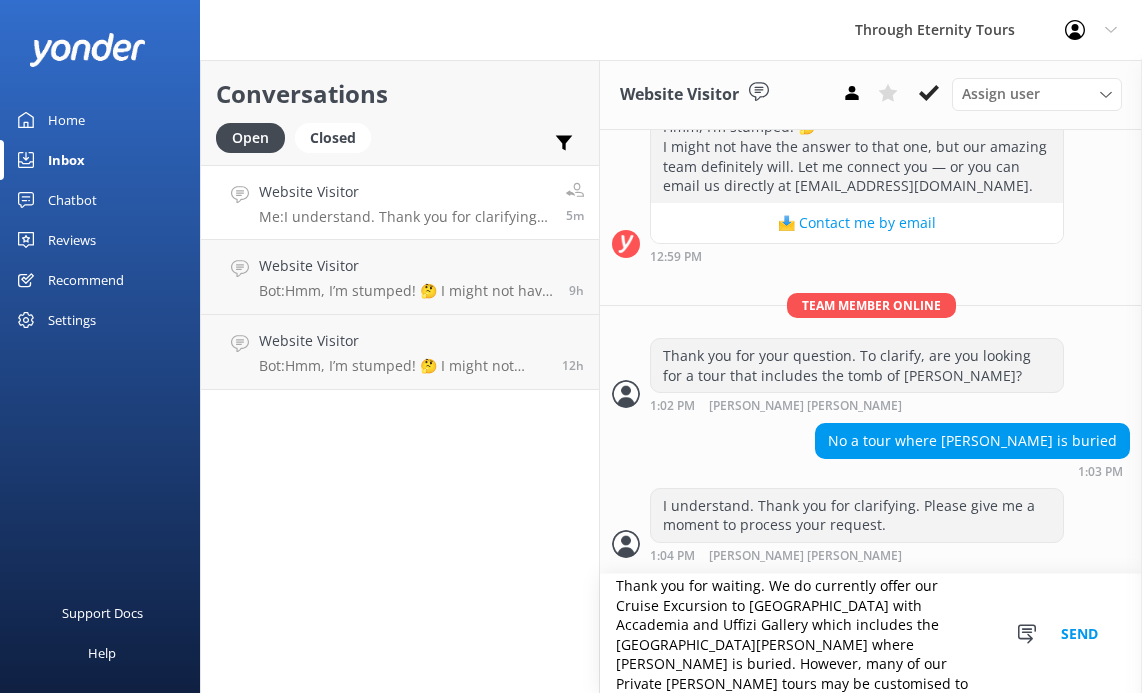 click on "Thank you for waiting. We do currently offer our Cruise Excursion to [GEOGRAPHIC_DATA] with Accademia and Uffizi Gallery which includes the [GEOGRAPHIC_DATA][PERSON_NAME] where [PERSON_NAME] is buried. However, many of our Private [PERSON_NAME] tours may be customised to include this site as an add-on." at bounding box center (871, 633) 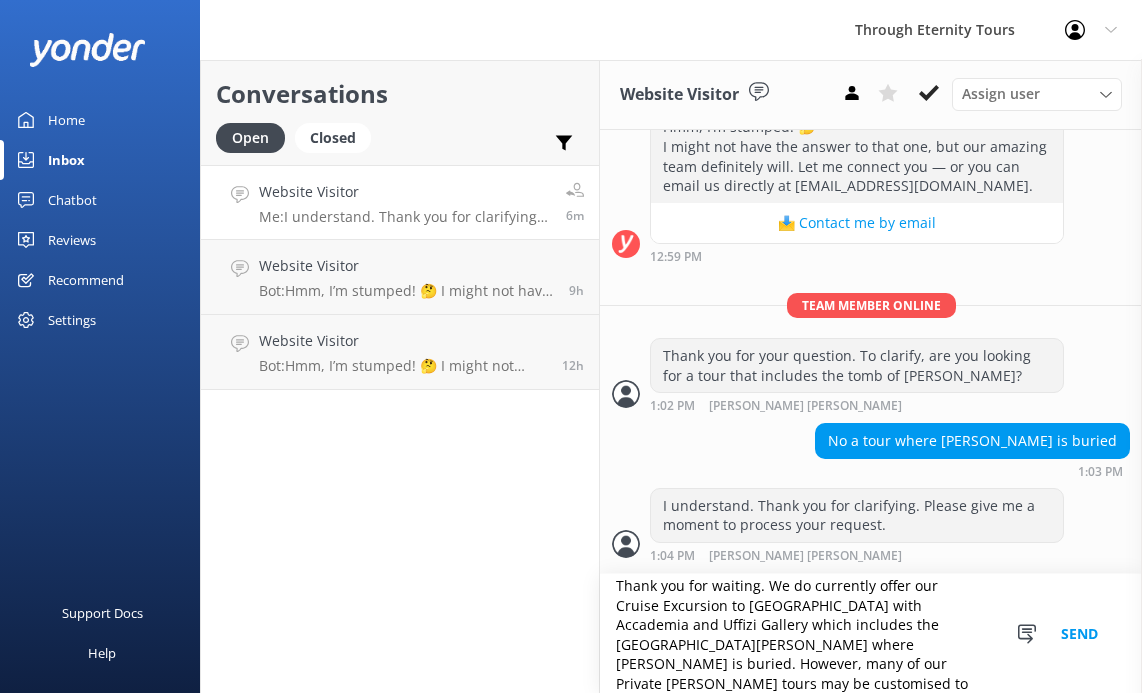 click on "Chatbot" at bounding box center (72, 200) 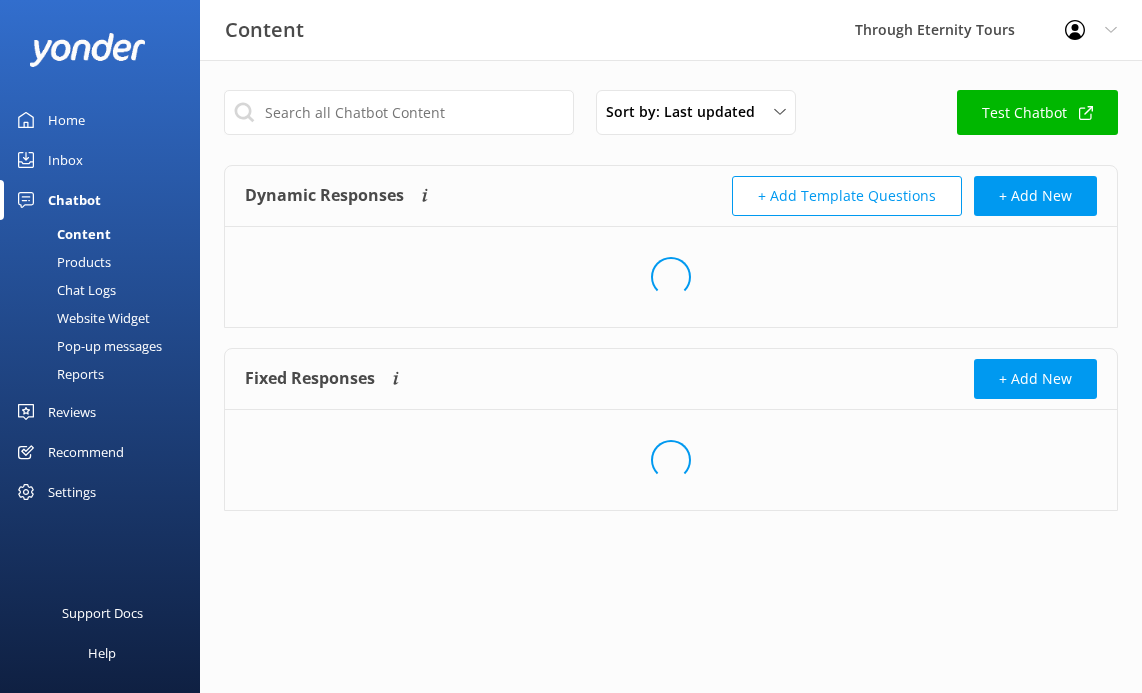 click on "Content" at bounding box center (61, 234) 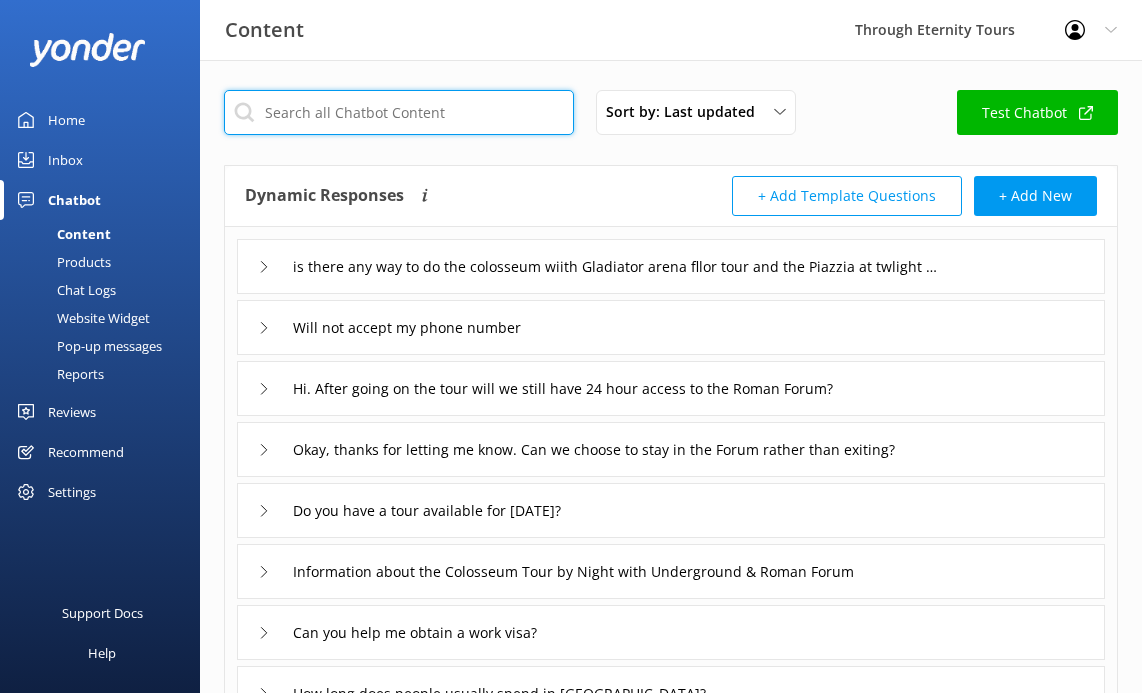 click at bounding box center [399, 112] 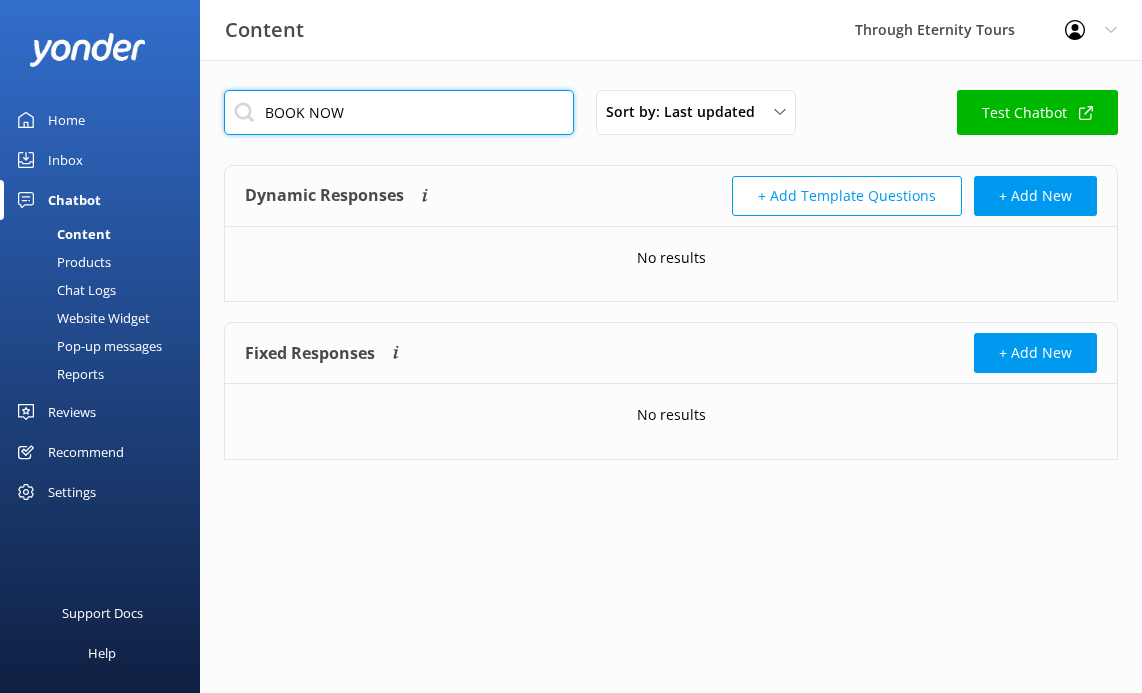 click on "BOOK NOW" at bounding box center [399, 112] 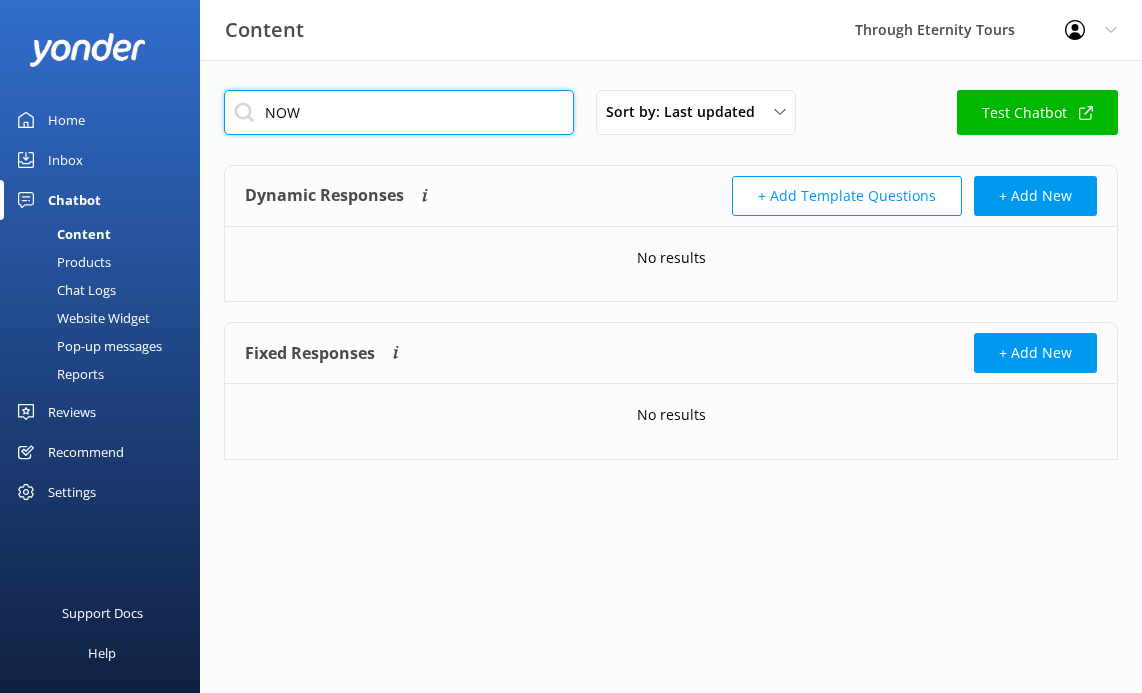 type on "NOW" 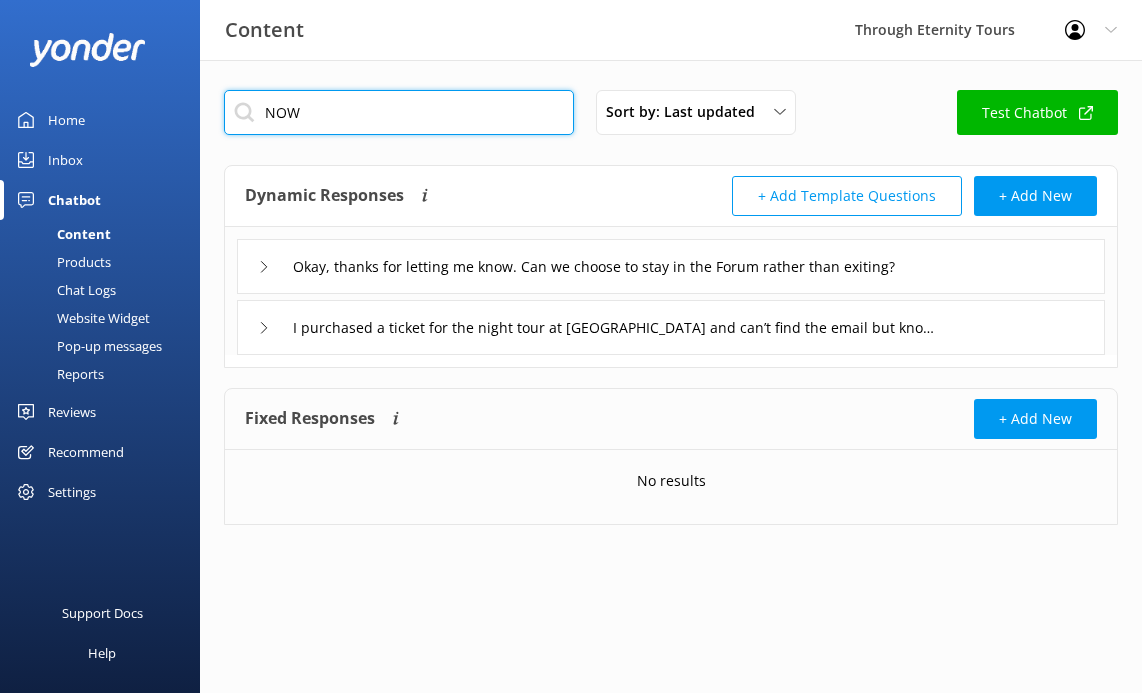 click on "NOW" at bounding box center (399, 112) 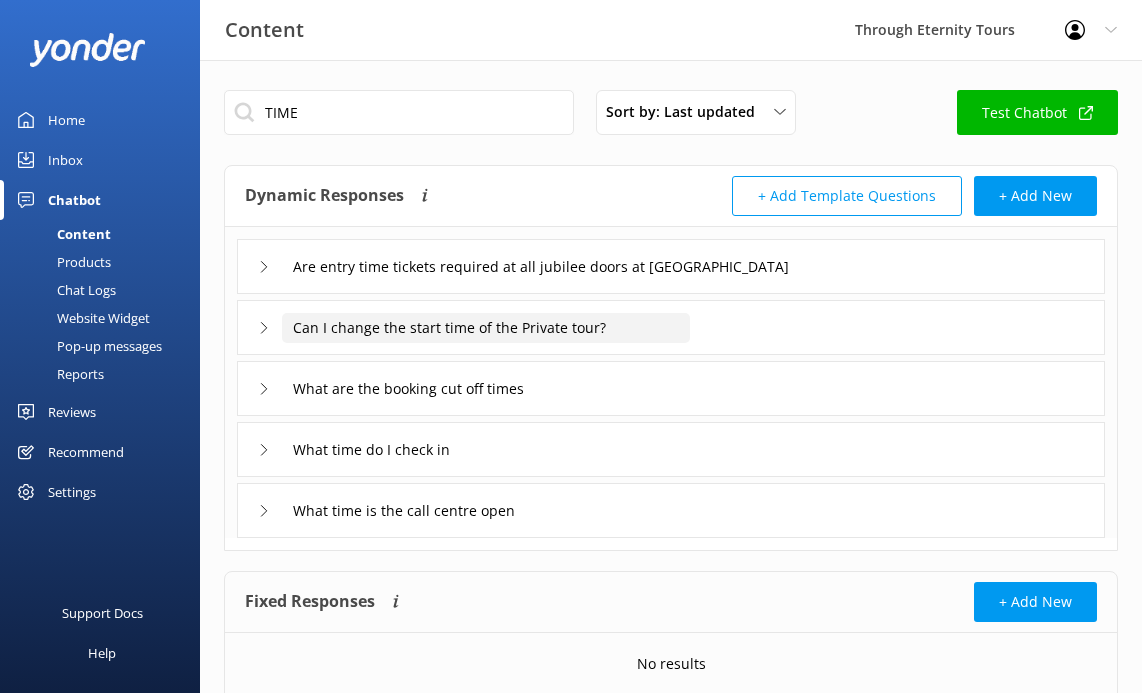 click on "Can I change the start time of the Private tour?" at bounding box center [566, 267] 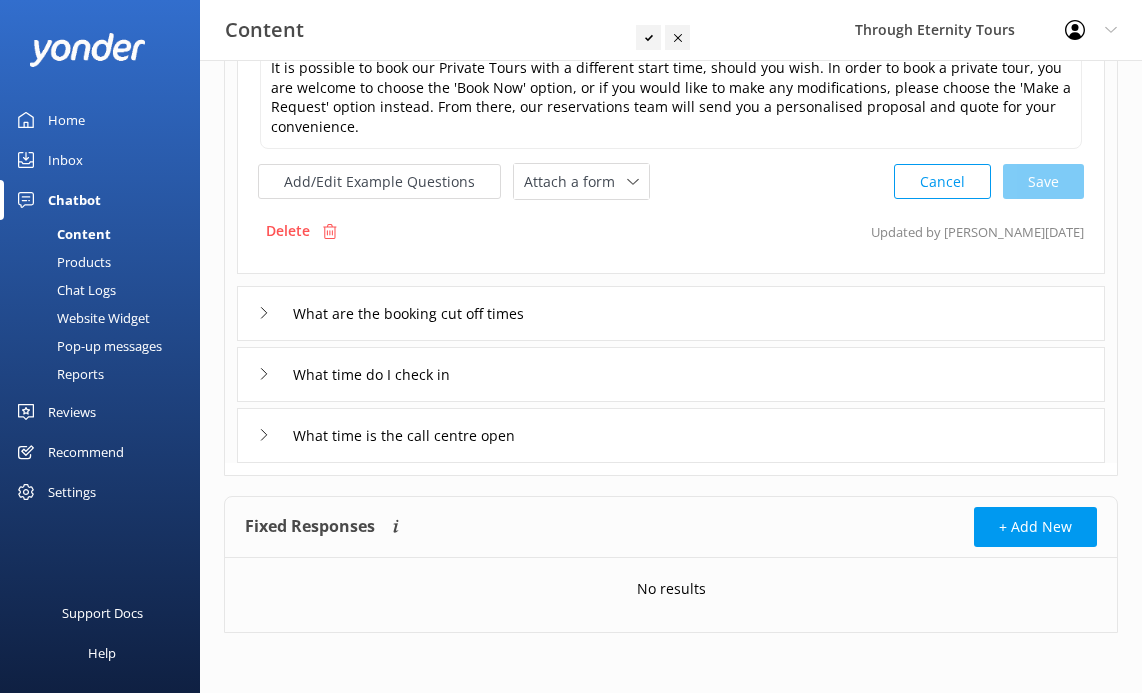 scroll, scrollTop: 0, scrollLeft: 0, axis: both 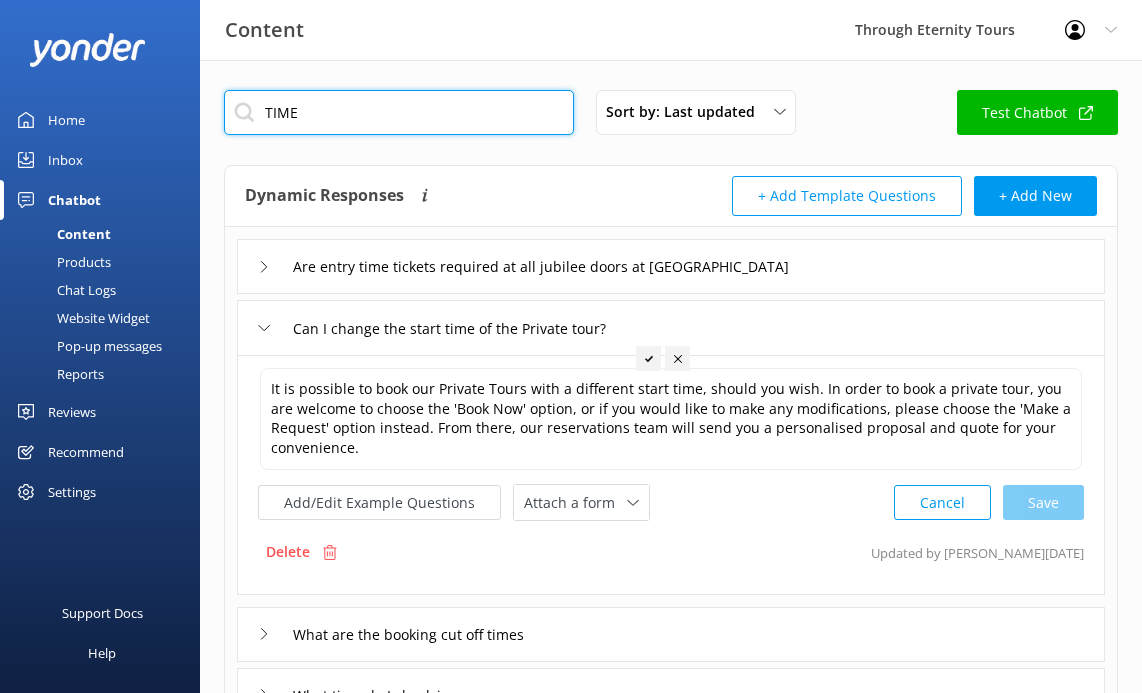 click on "TIME" at bounding box center (399, 112) 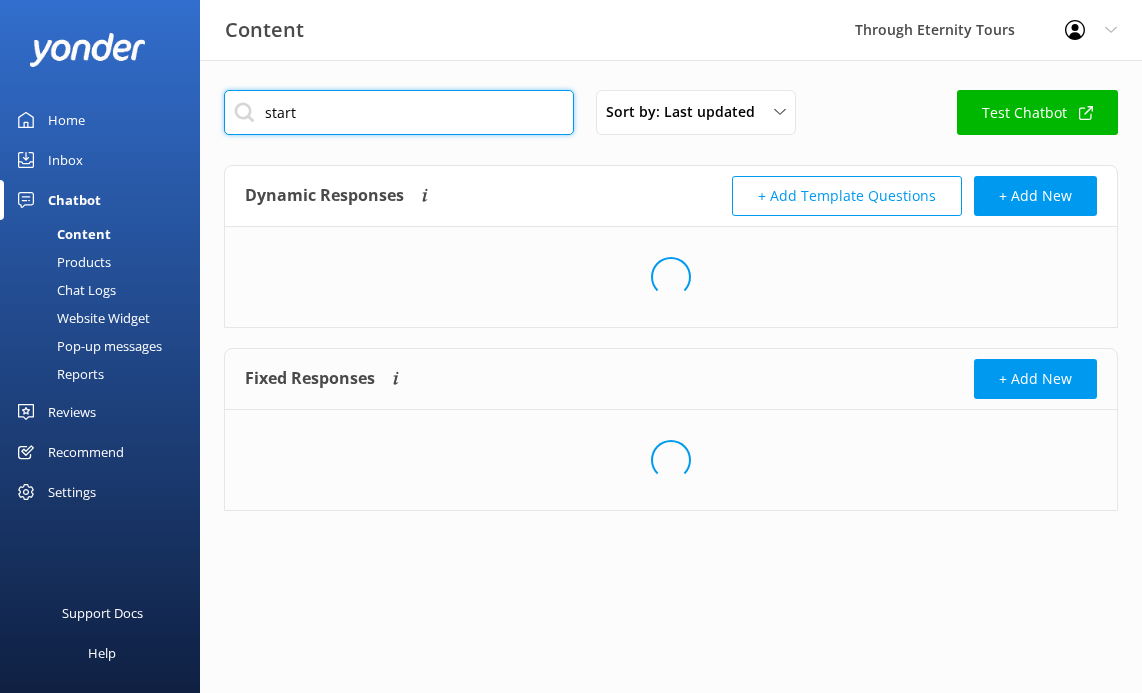 type on "start" 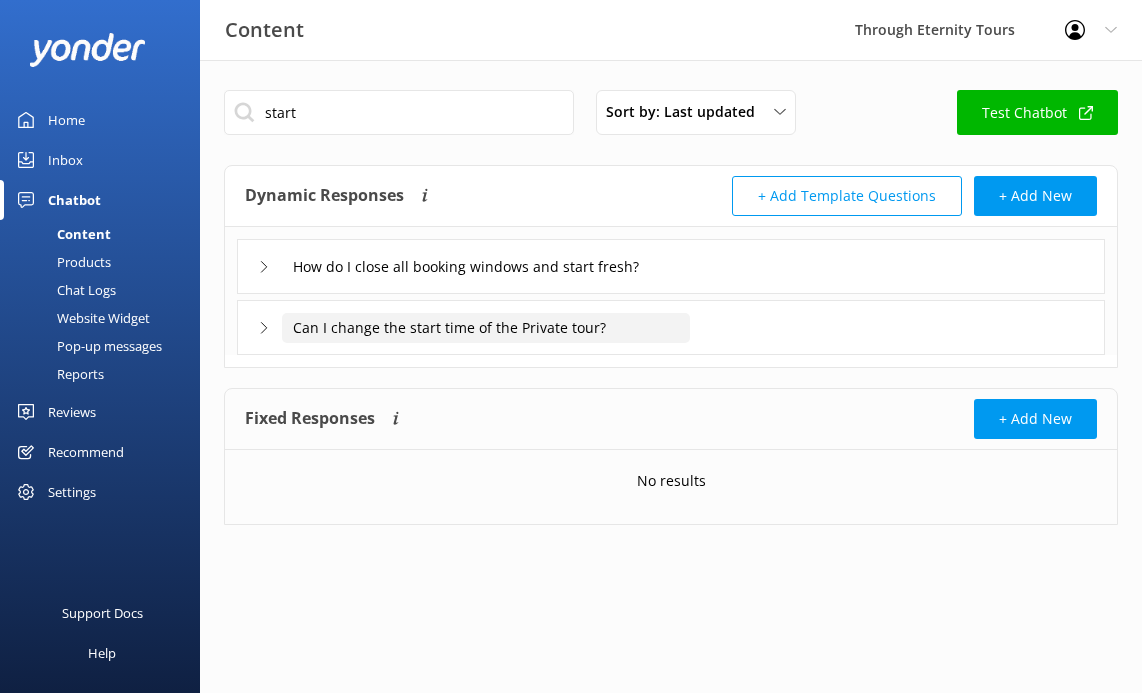 click on "Can I change the start time of the Private tour?" at bounding box center [498, 267] 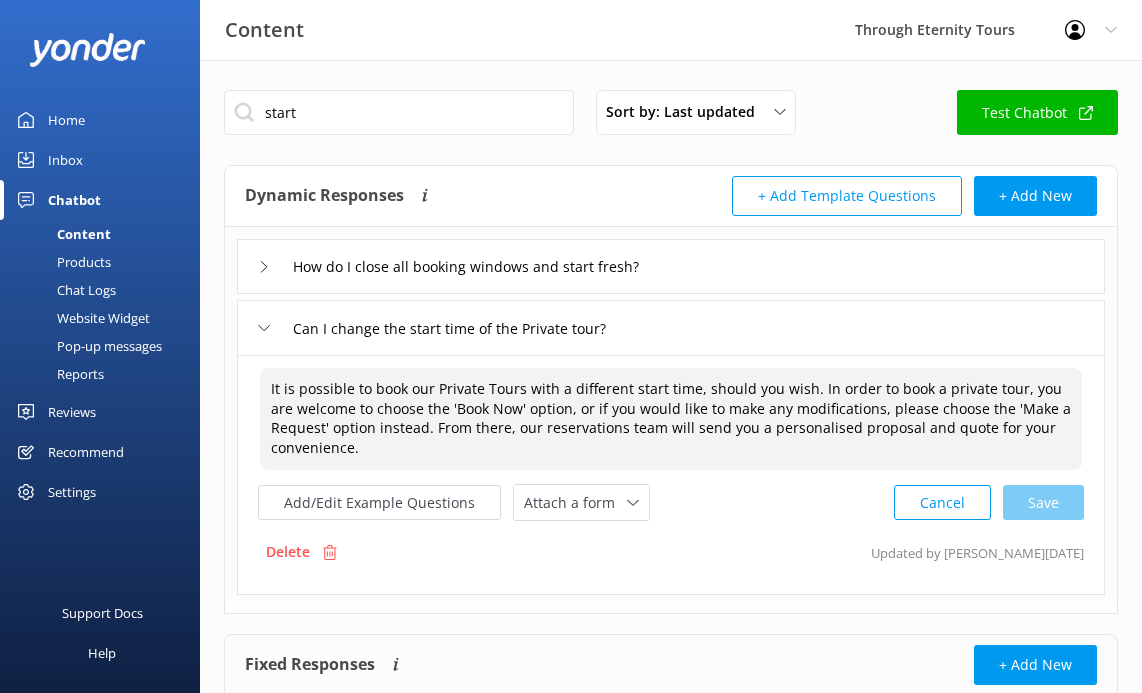 drag, startPoint x: 359, startPoint y: 453, endPoint x: 807, endPoint y: 386, distance: 452.98233 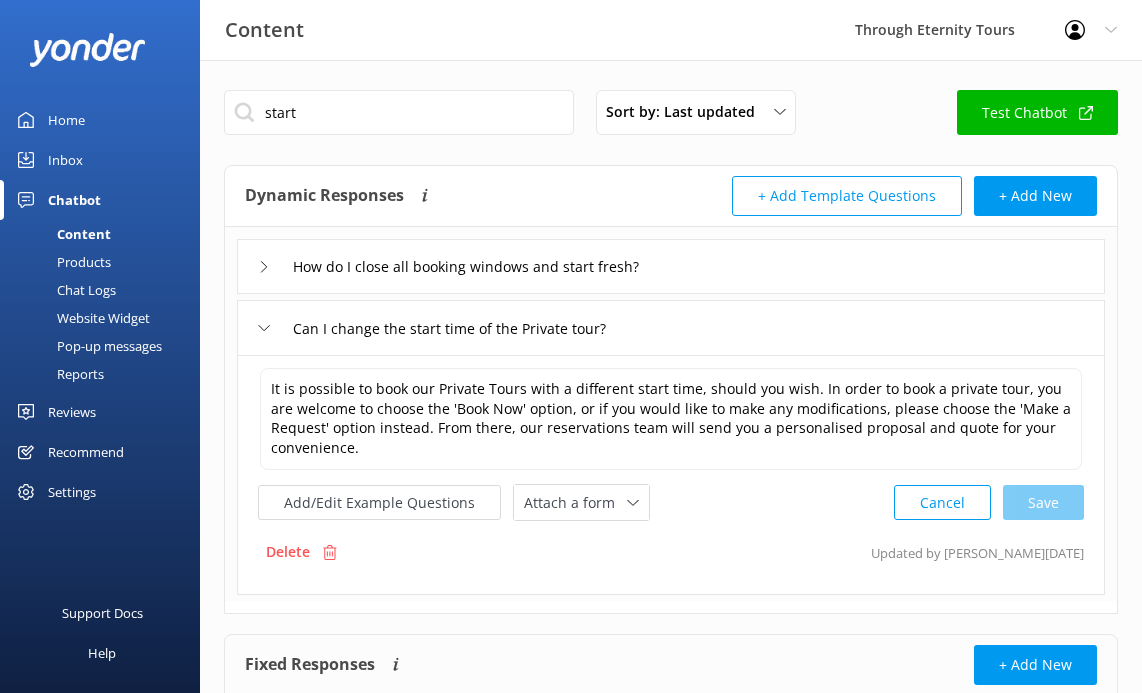 click on "Inbox" at bounding box center [100, 160] 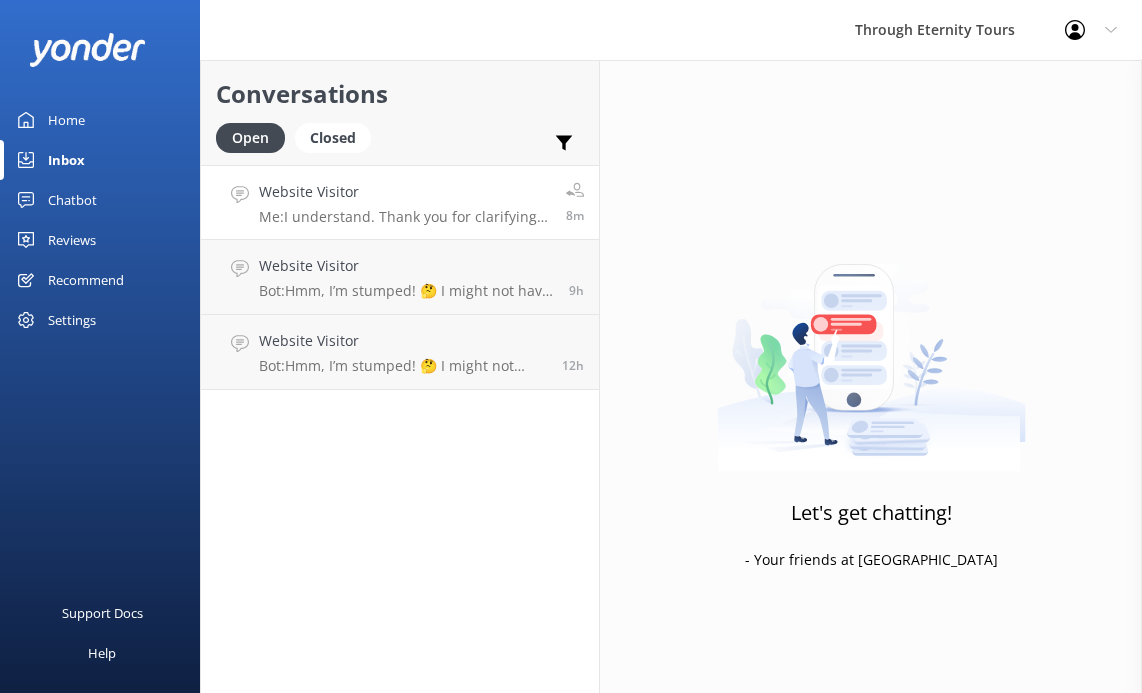 click on "Me:  I understand. Thank you for clarifying. Please give me a moment to process your request." at bounding box center (405, 217) 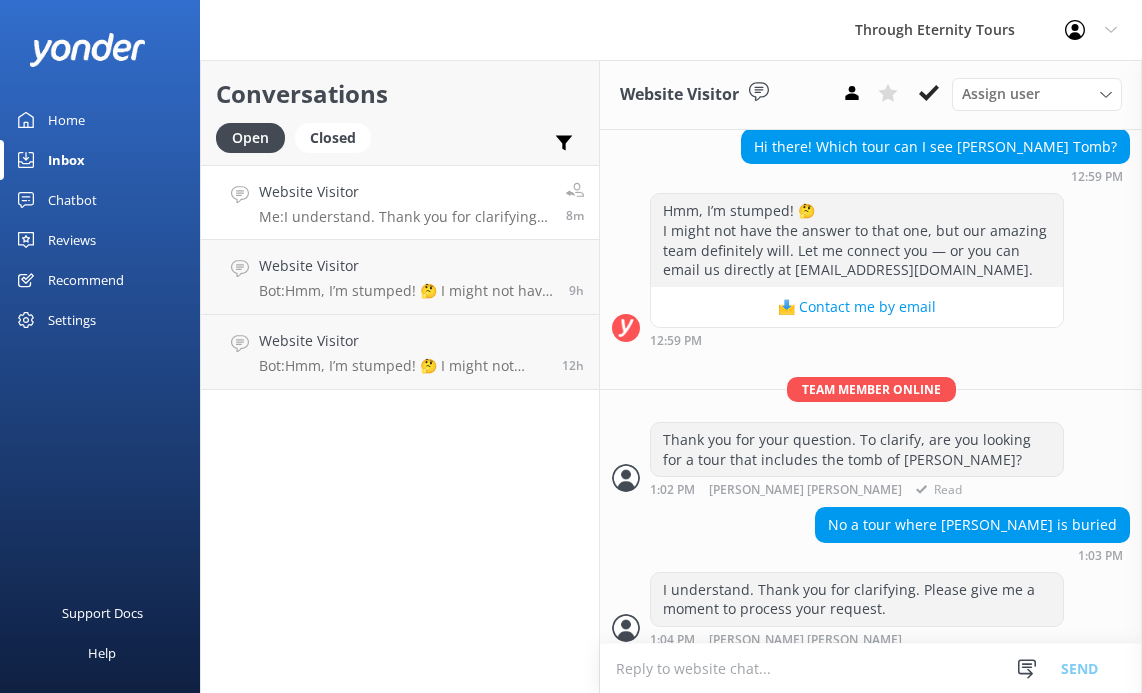 scroll, scrollTop: 353, scrollLeft: 0, axis: vertical 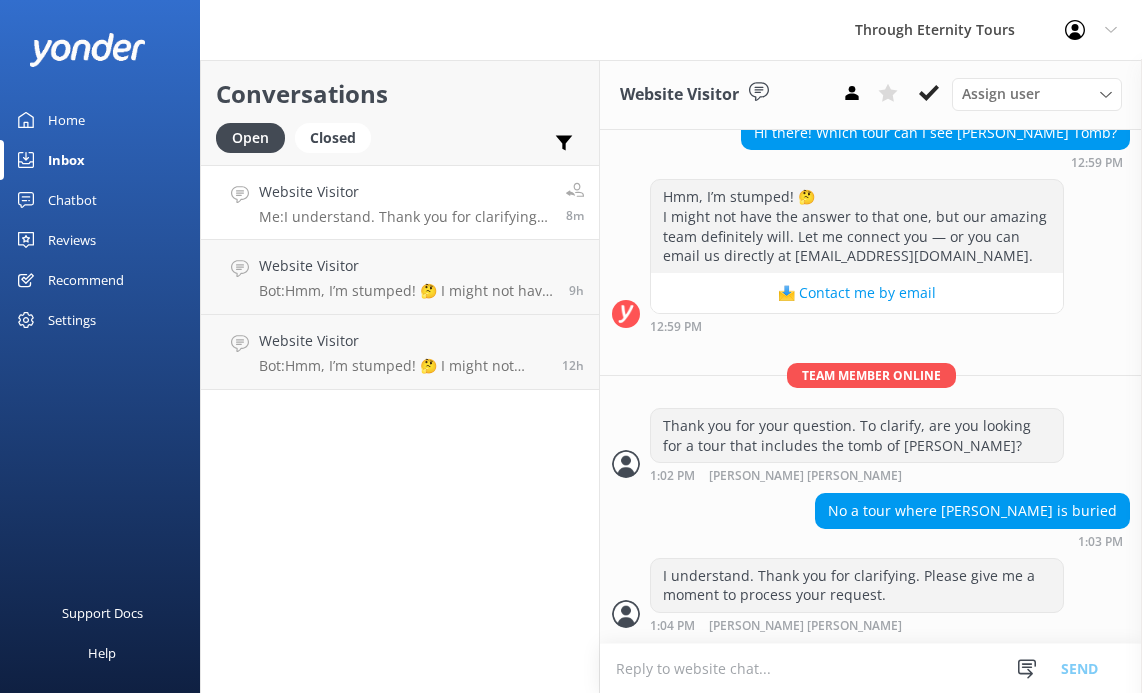 click at bounding box center (871, 668) 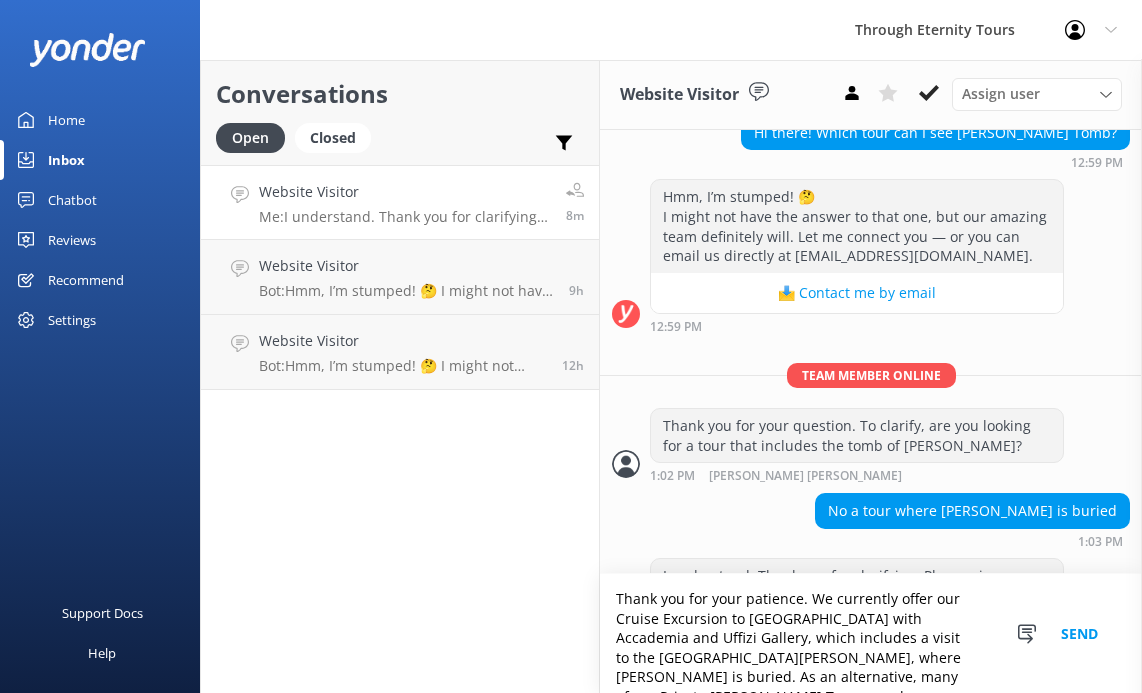 scroll, scrollTop: 131, scrollLeft: 0, axis: vertical 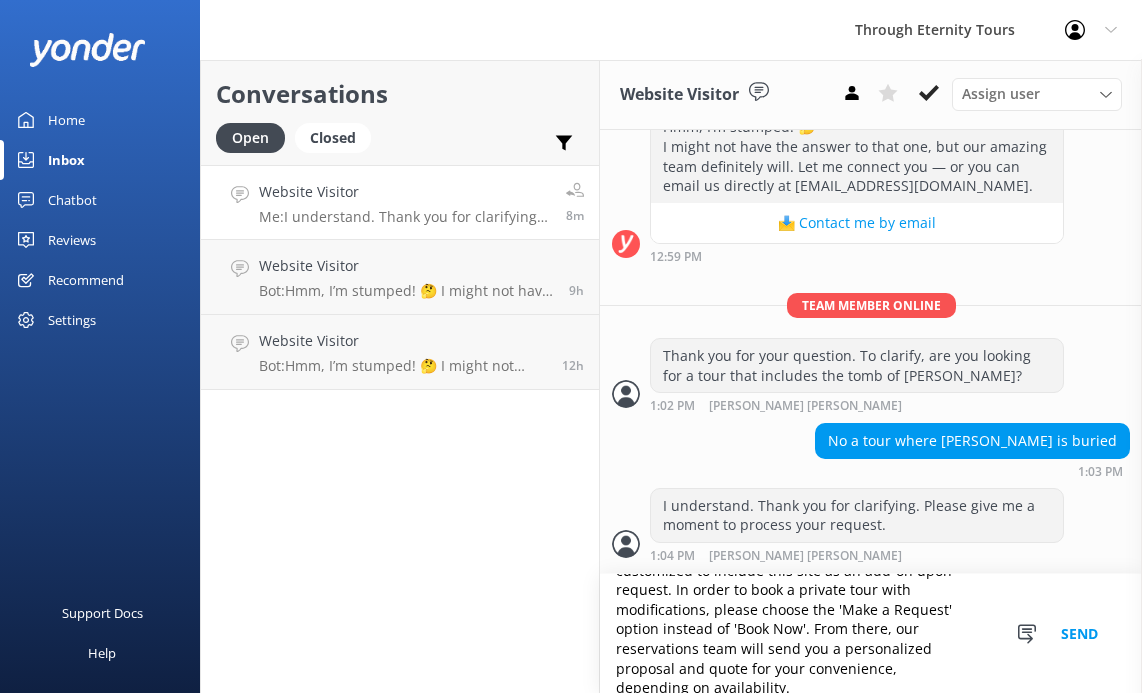 type on "Thank you for your patience. We currently offer our Cruise Excursion to [GEOGRAPHIC_DATA] with Accademia and Uffizi Gallery, which includes a visit to the [GEOGRAPHIC_DATA][PERSON_NAME], where [PERSON_NAME] is buried. As an alternative, many of our Private [PERSON_NAME] Tours may be customized to include this site as an add-on upon request. In order to book a private tour with modifications, please choose the 'Make a Request' option instead of 'Book Now'. From there, our reservations team will send you a personalized proposal and quote for your convenience, depending on availability." 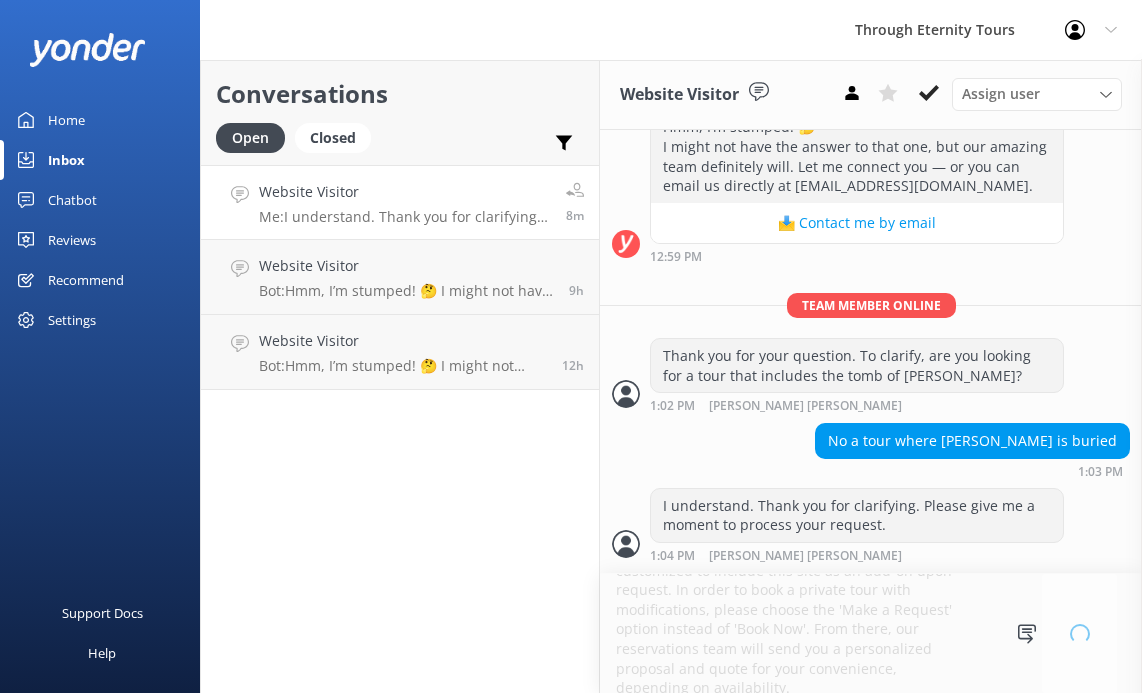 type 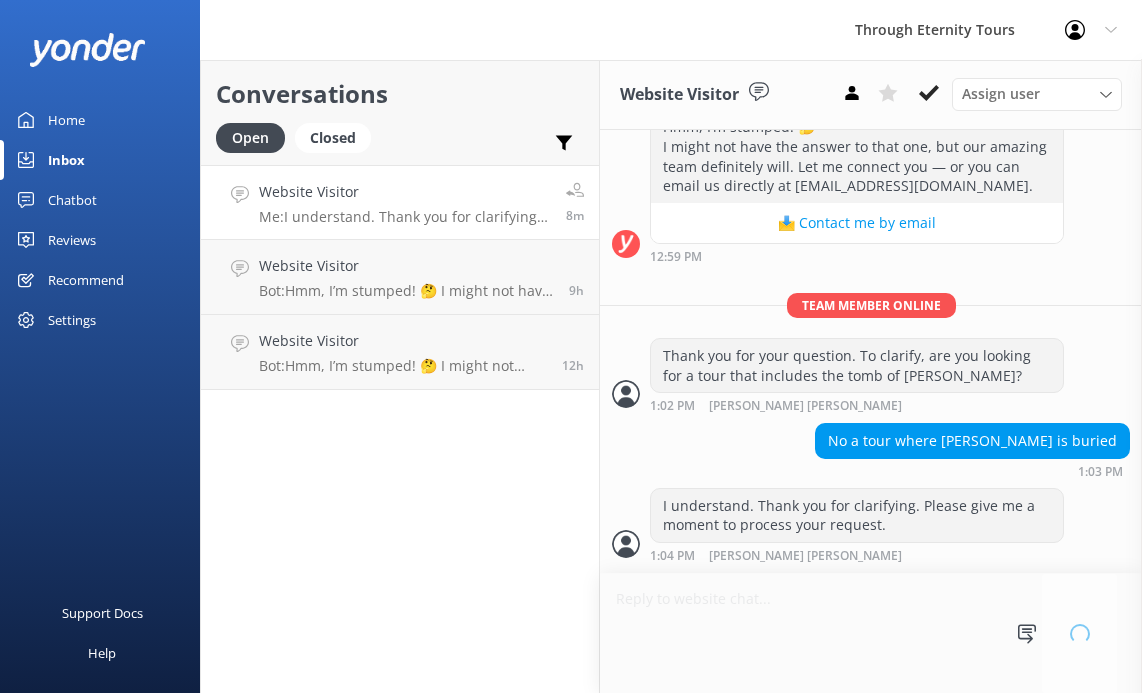 scroll, scrollTop: 0, scrollLeft: 0, axis: both 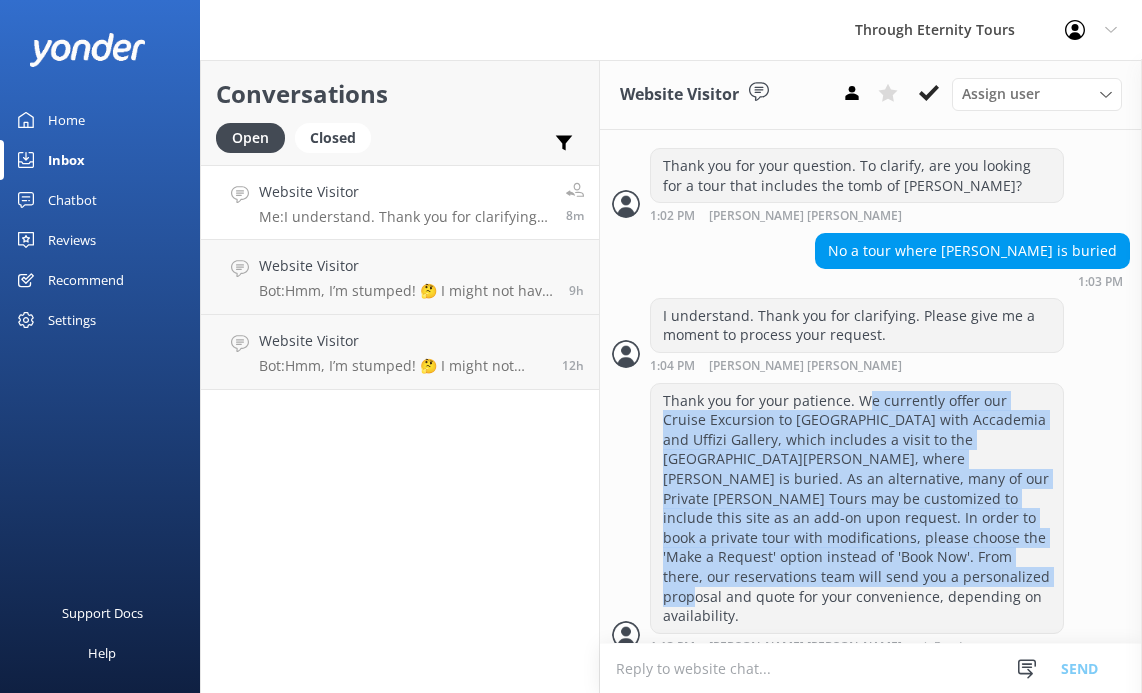 drag, startPoint x: 864, startPoint y: 423, endPoint x: 780, endPoint y: 586, distance: 183.37122 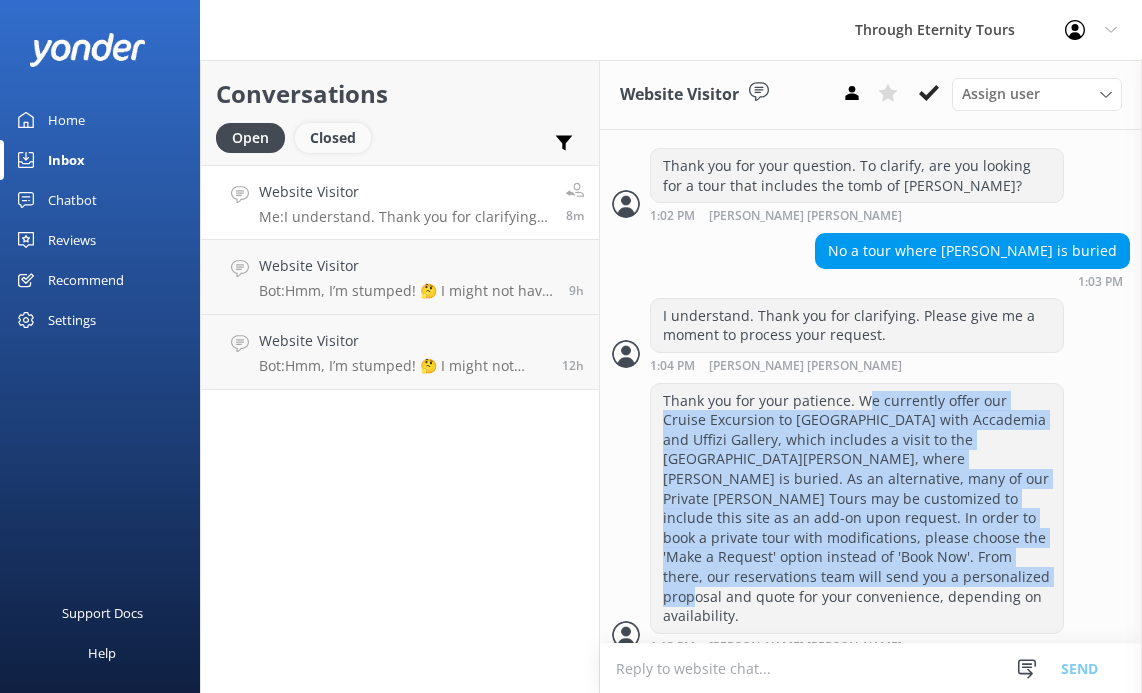 click on "Closed" at bounding box center (333, 138) 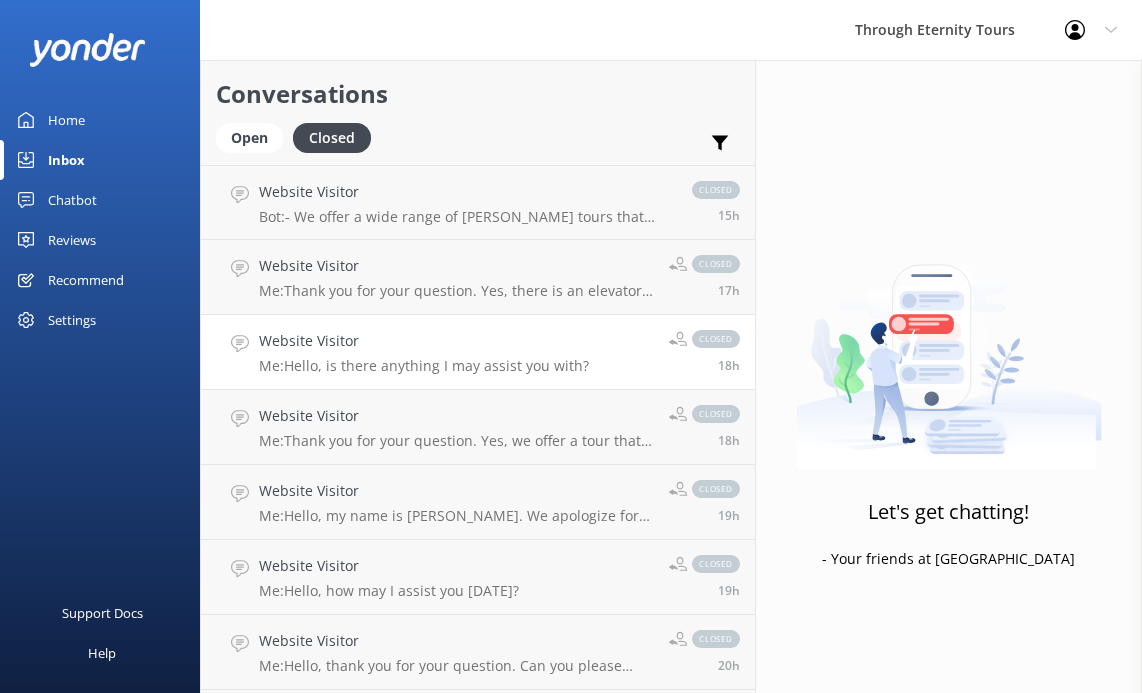 click on "Website Visitor Me:  Hello, is there anything I may assist you with? closed 18h" at bounding box center (478, 352) 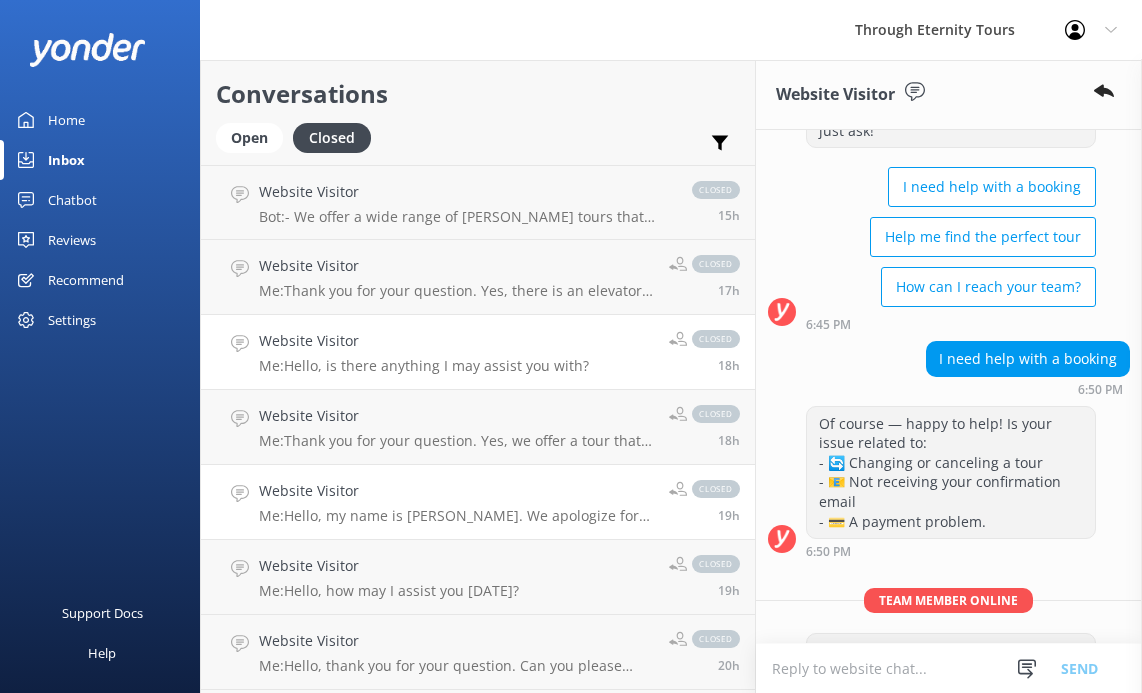 scroll, scrollTop: 167, scrollLeft: 0, axis: vertical 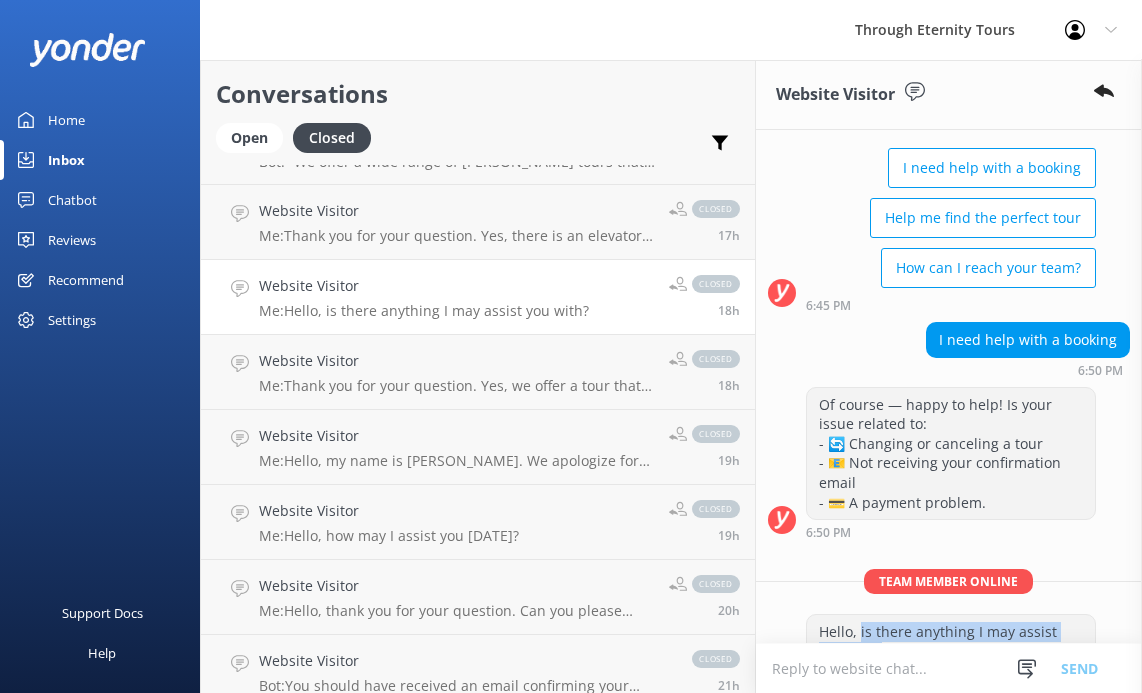 drag, startPoint x: 703, startPoint y: 553, endPoint x: 961, endPoint y: 550, distance: 258.01746 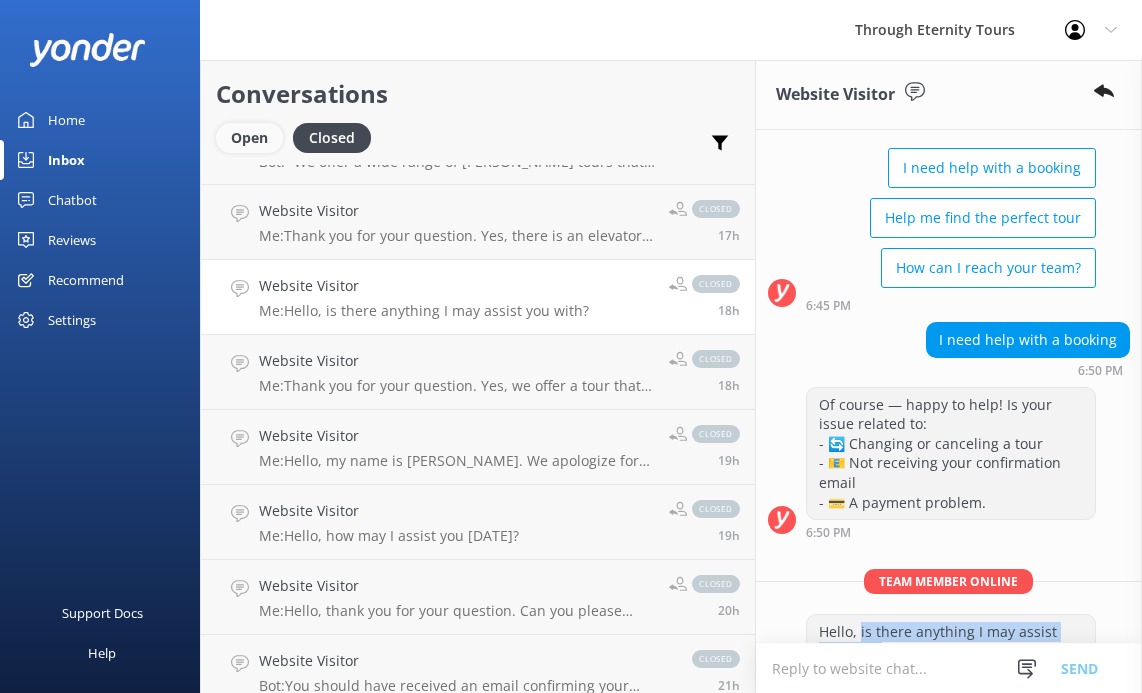 click on "Open" at bounding box center (249, 138) 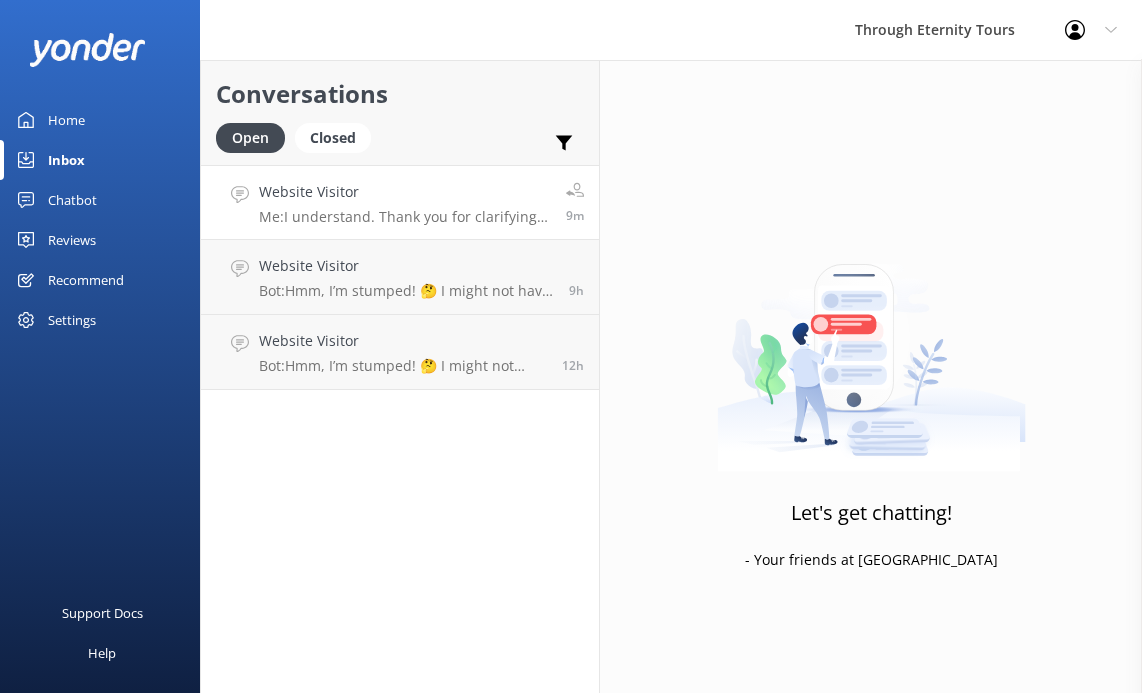 click on "Website Visitor Me:  I understand. Thank you for clarifying. Please give me a moment to process your request." at bounding box center (405, 202) 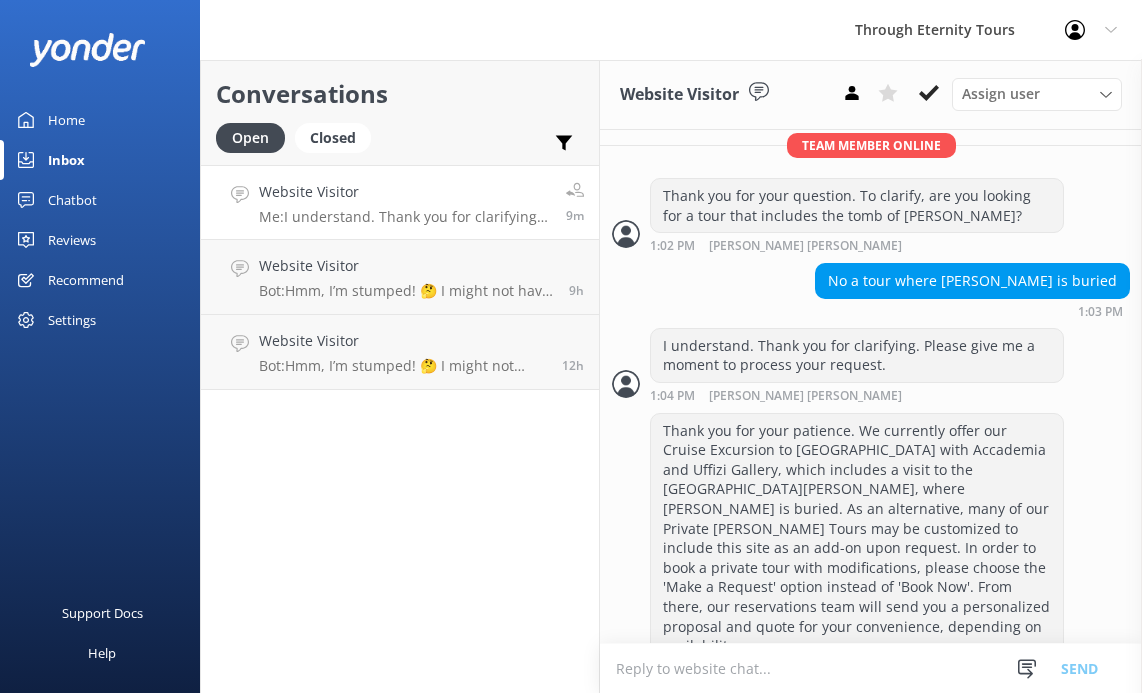 scroll, scrollTop: 595, scrollLeft: 0, axis: vertical 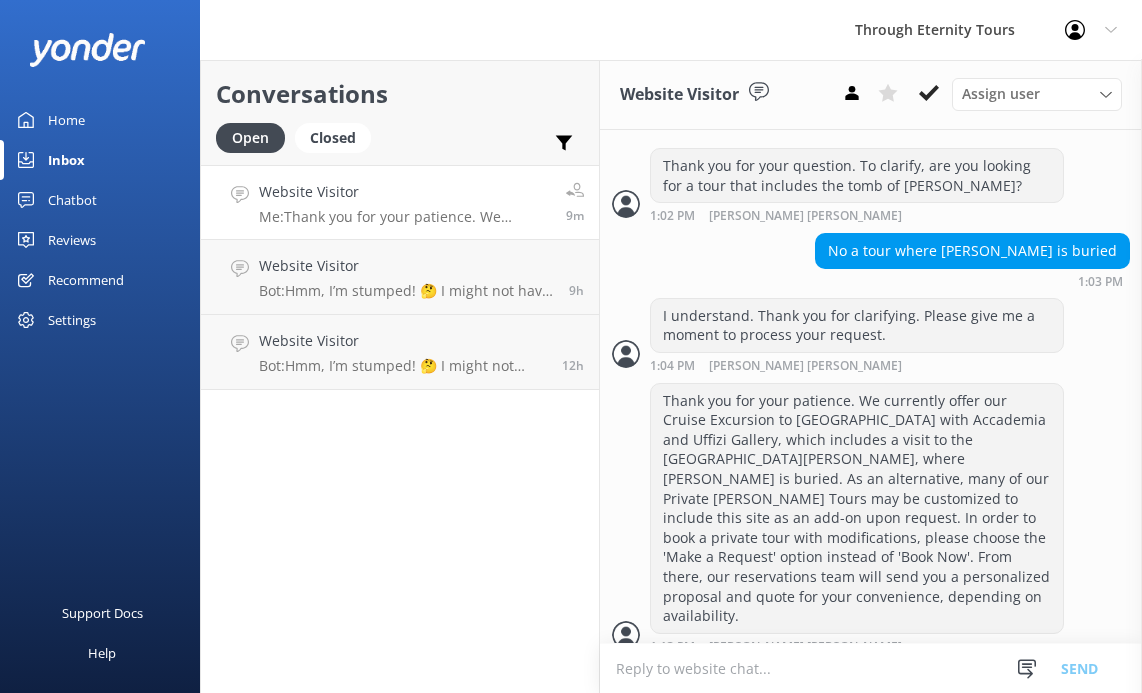 click at bounding box center (871, 668) 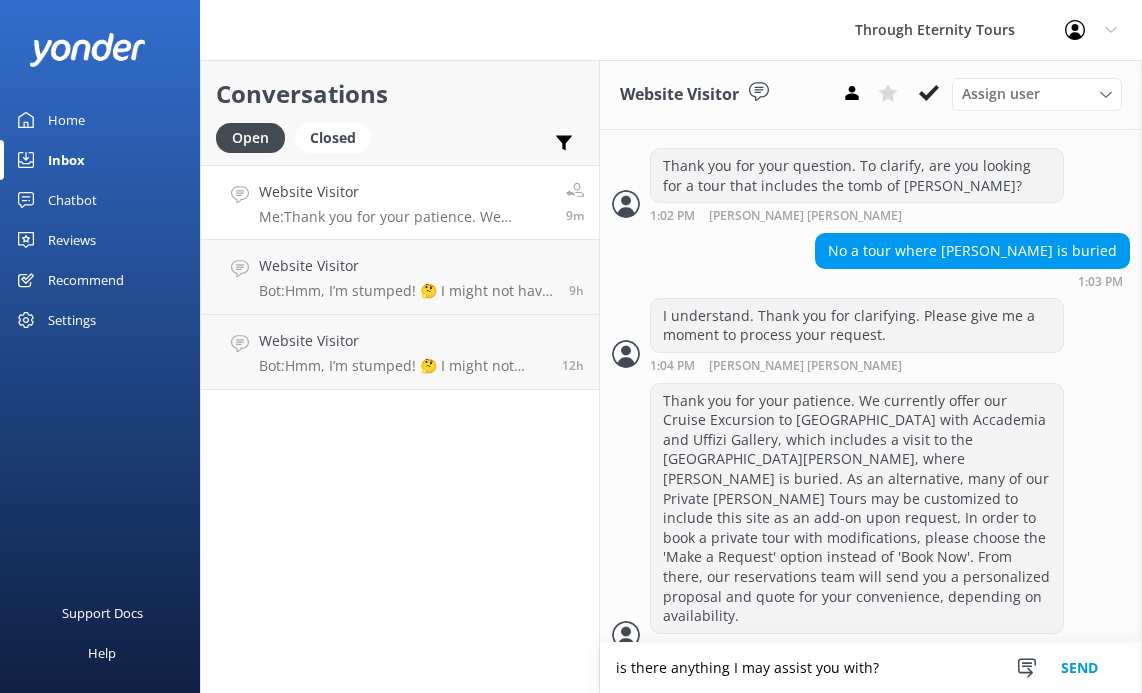 scroll, scrollTop: 596, scrollLeft: 0, axis: vertical 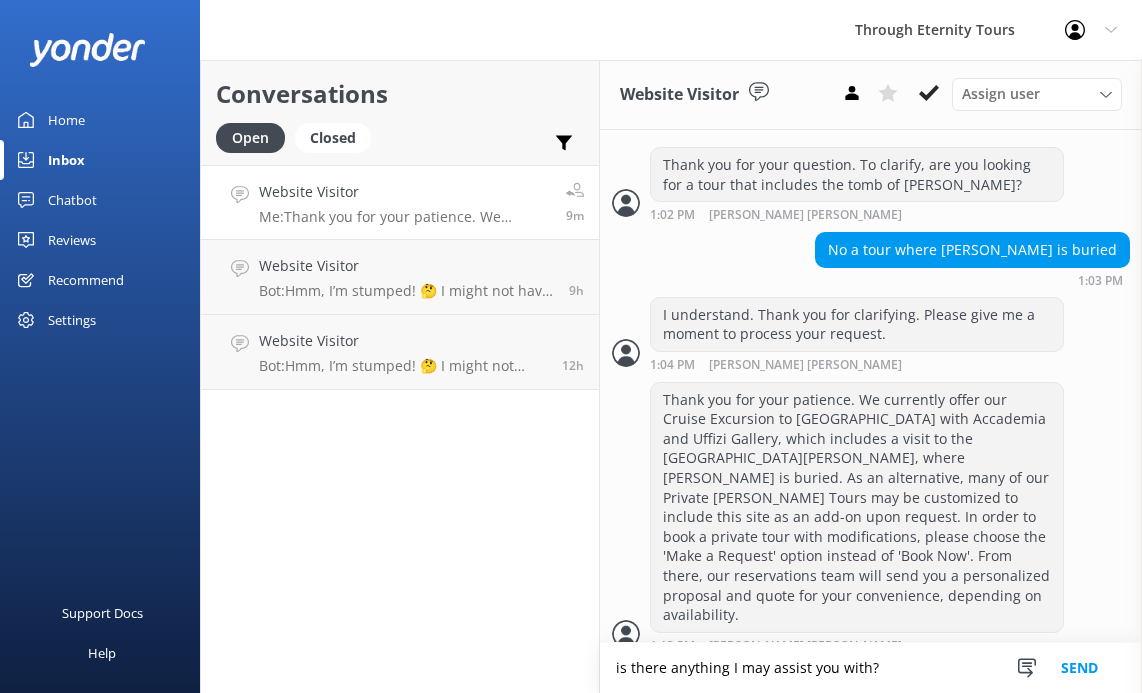 click on "is there anything I may assist you with?" at bounding box center (871, 668) 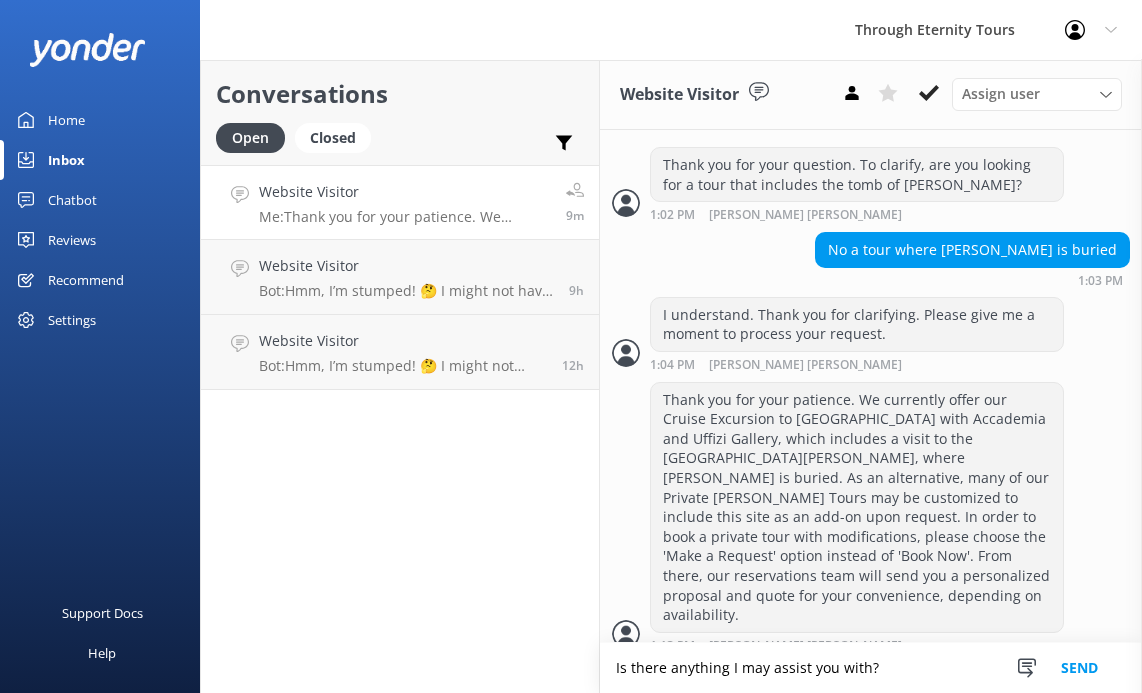 click on "Is there anything I may assist you with?" at bounding box center [871, 668] 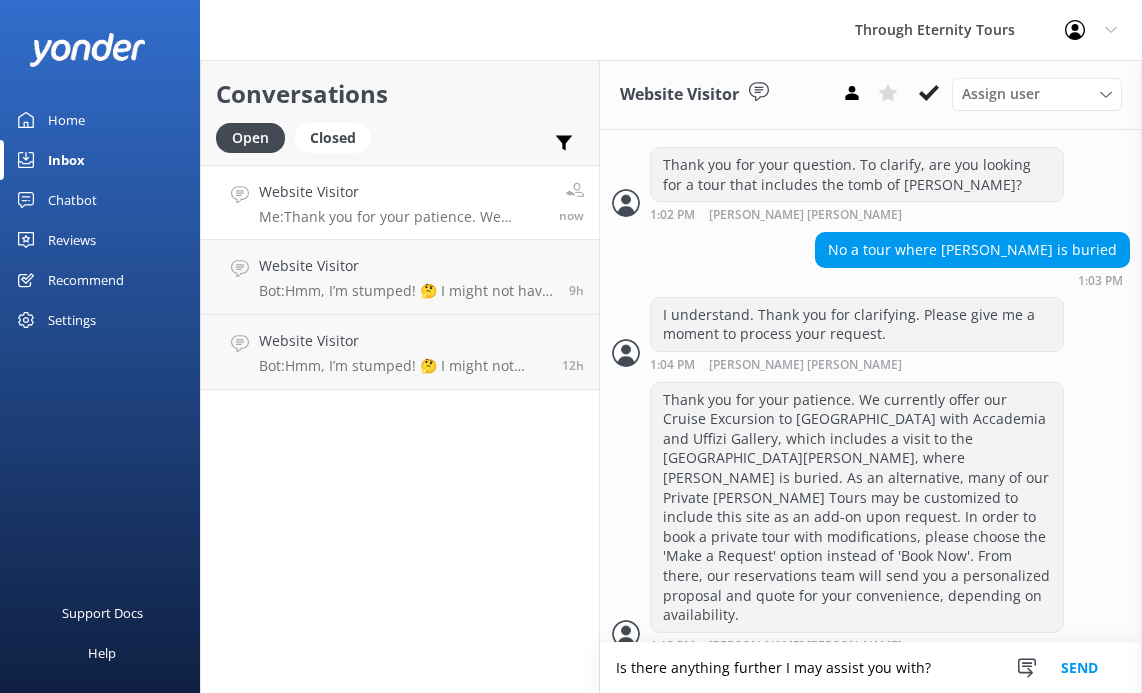 type on "Is there anything further I may assist you with?" 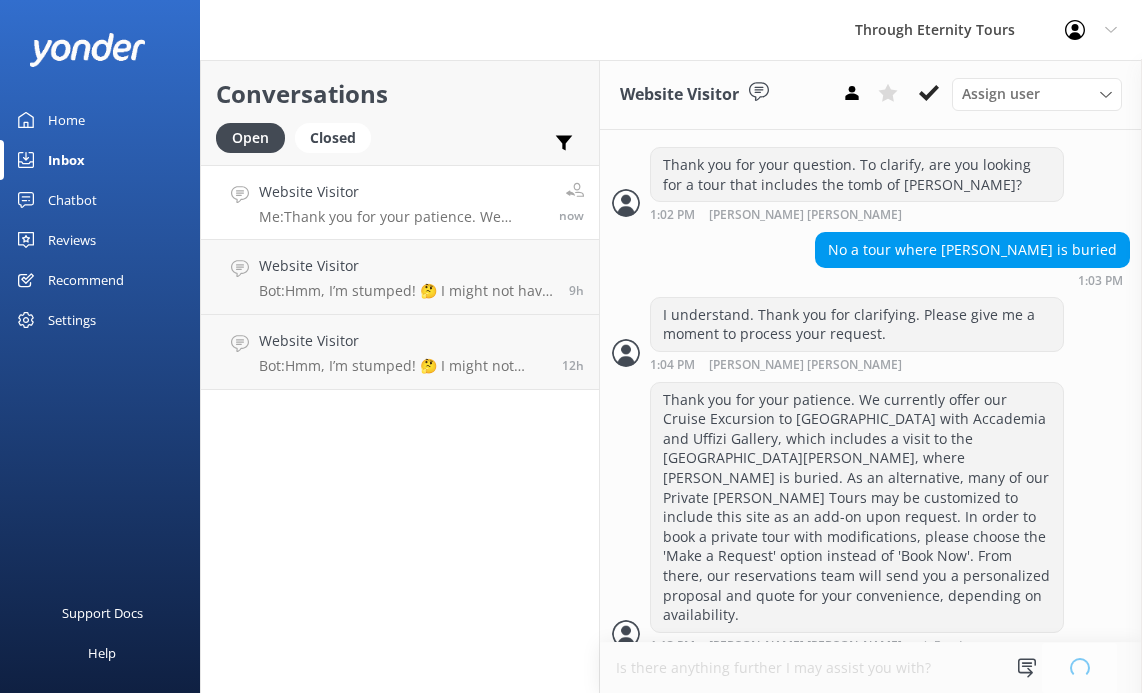 type 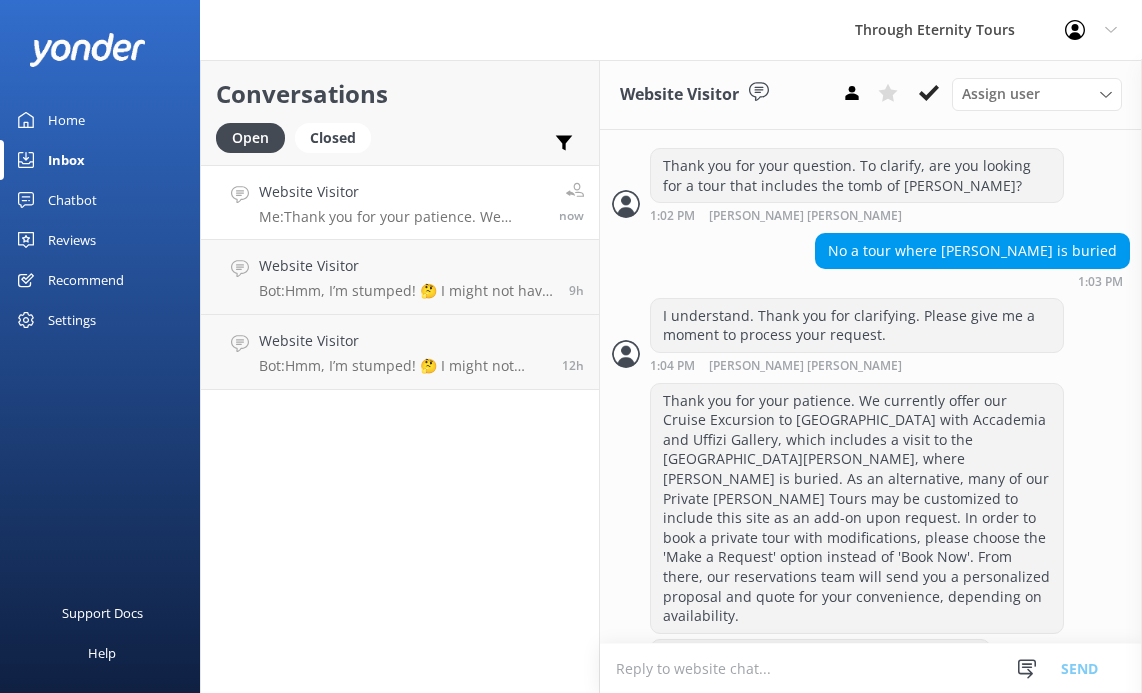 scroll, scrollTop: 635, scrollLeft: 0, axis: vertical 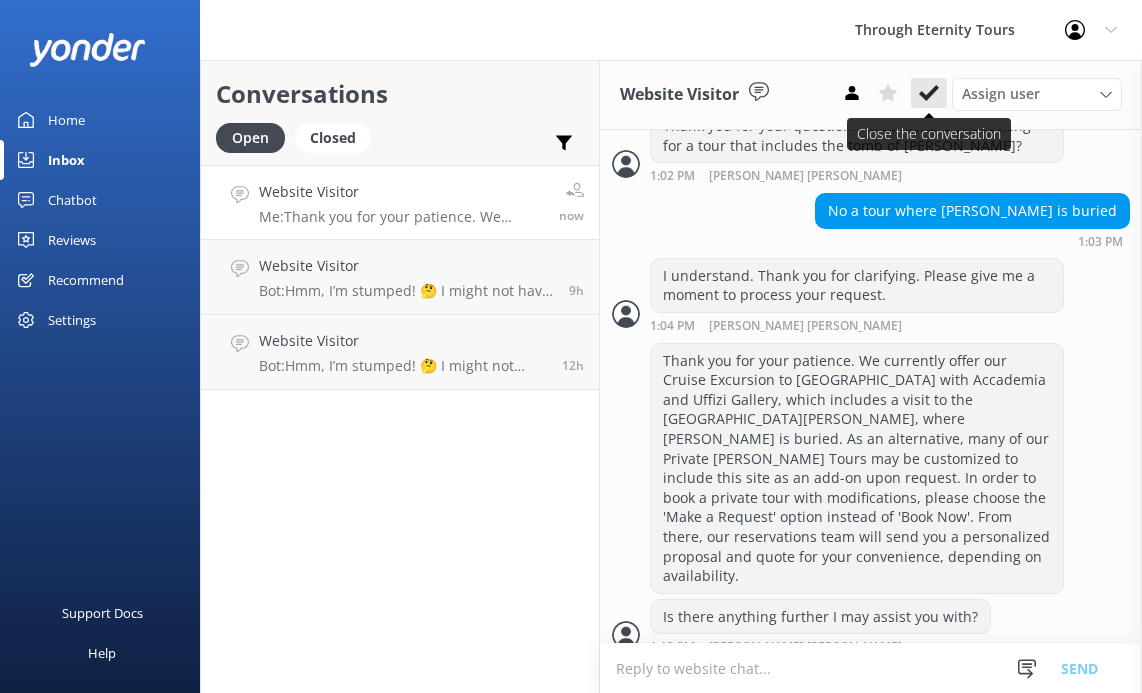 click at bounding box center [929, 93] 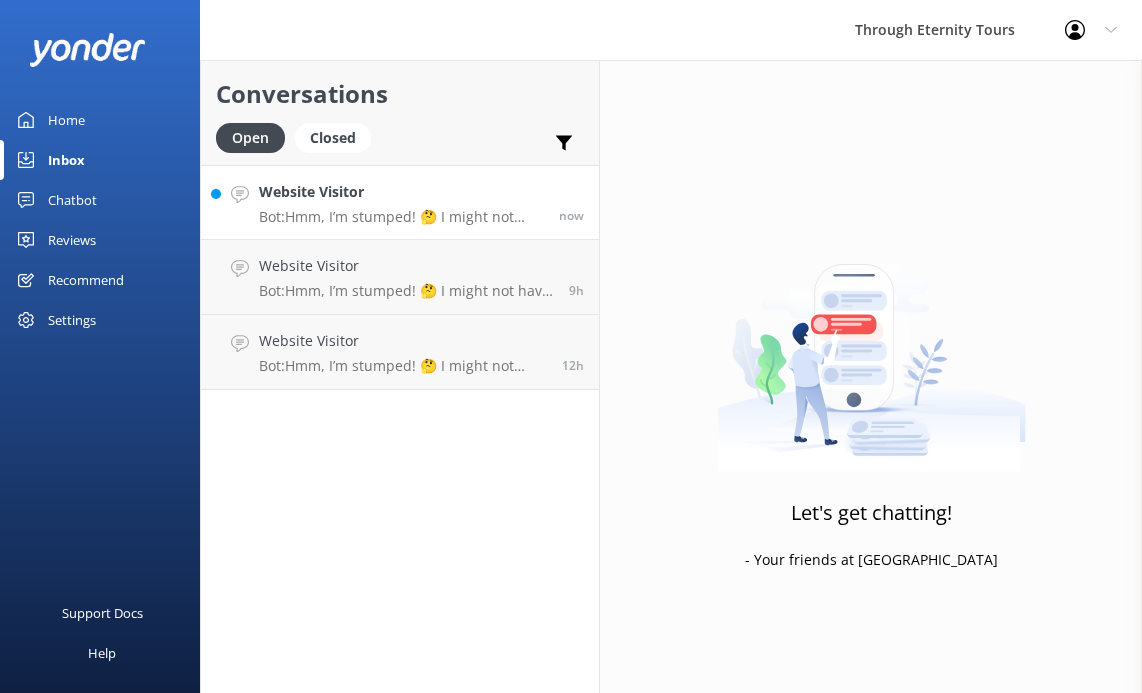 click on "Bot:  Hmm, I’m stumped! 🤔
I might not have the answer to that one, but our amazing team definitely will. Let me connect you — or you can email us directly at [EMAIL_ADDRESS][DOMAIN_NAME]." at bounding box center (401, 217) 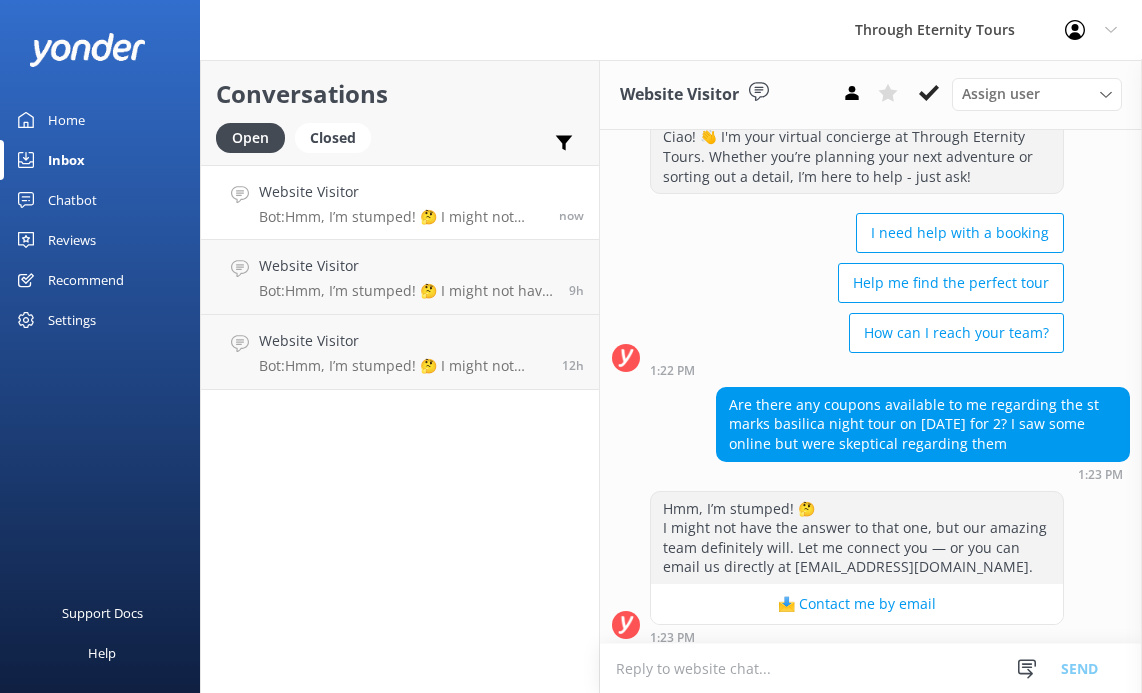 scroll, scrollTop: 73, scrollLeft: 0, axis: vertical 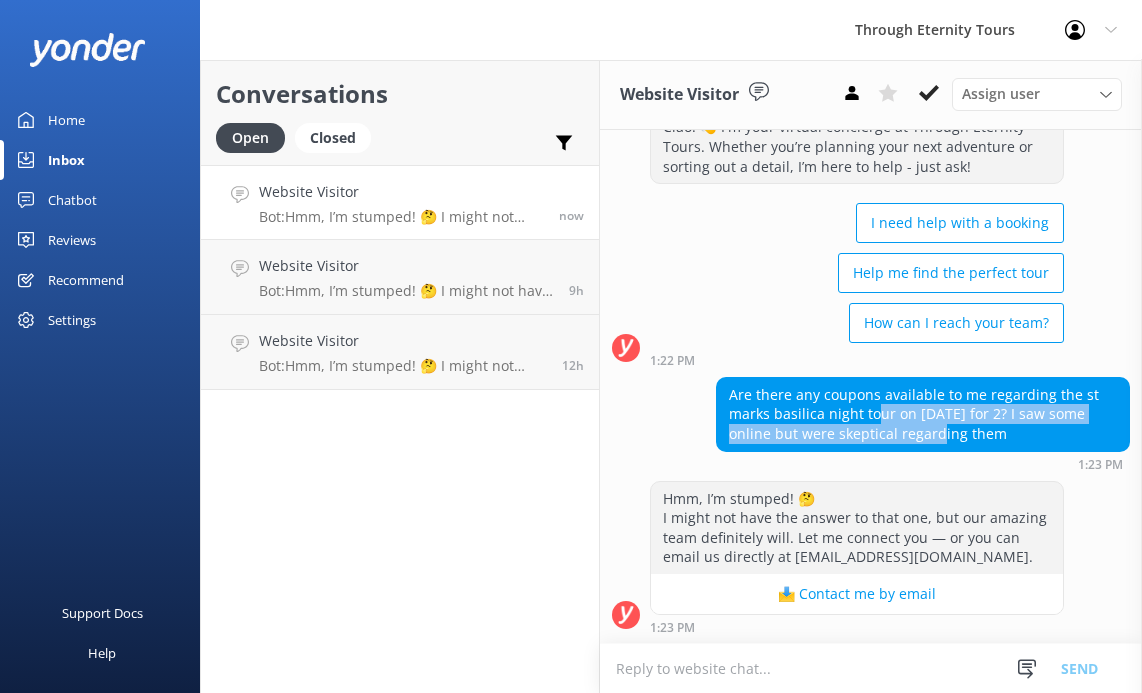 drag, startPoint x: 877, startPoint y: 408, endPoint x: 938, endPoint y: 440, distance: 68.88396 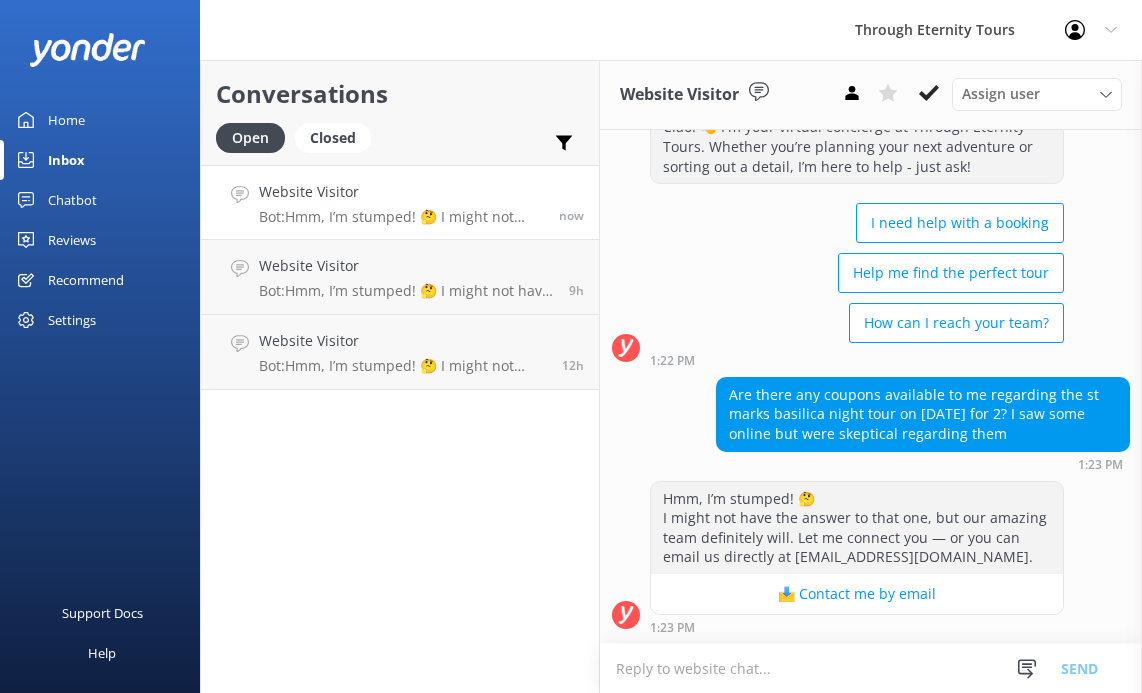 click at bounding box center [871, 668] 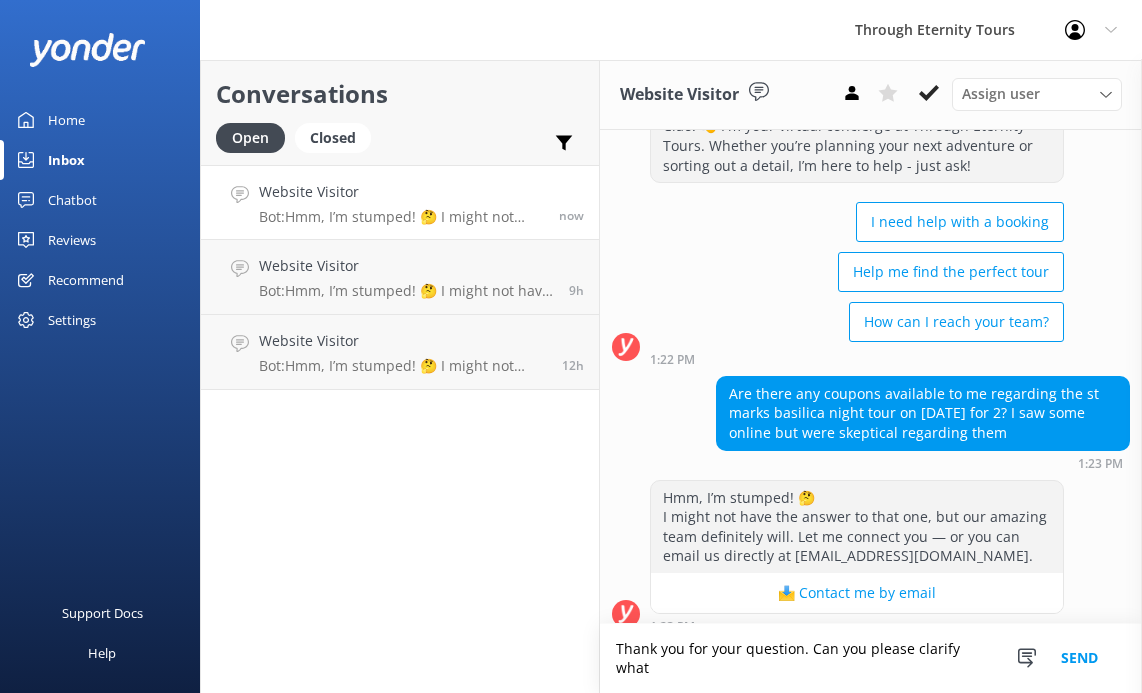 scroll, scrollTop: 93, scrollLeft: 0, axis: vertical 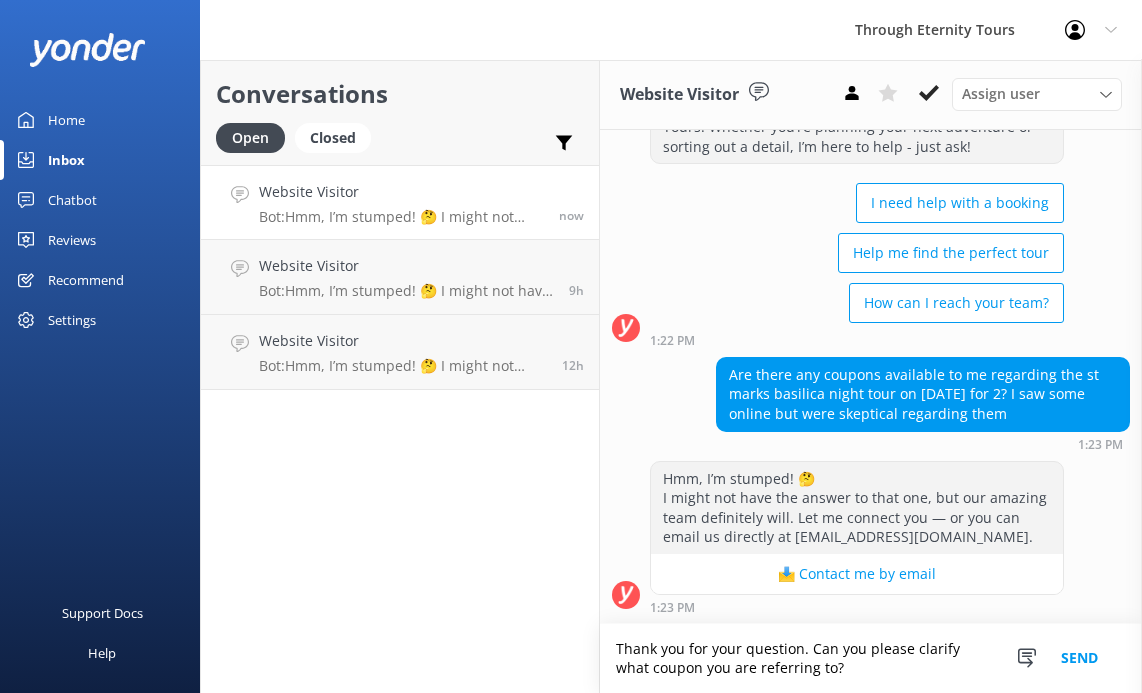 click on "Thank you for your question. Can you please clarify what coupon you are referring to?" at bounding box center [871, 658] 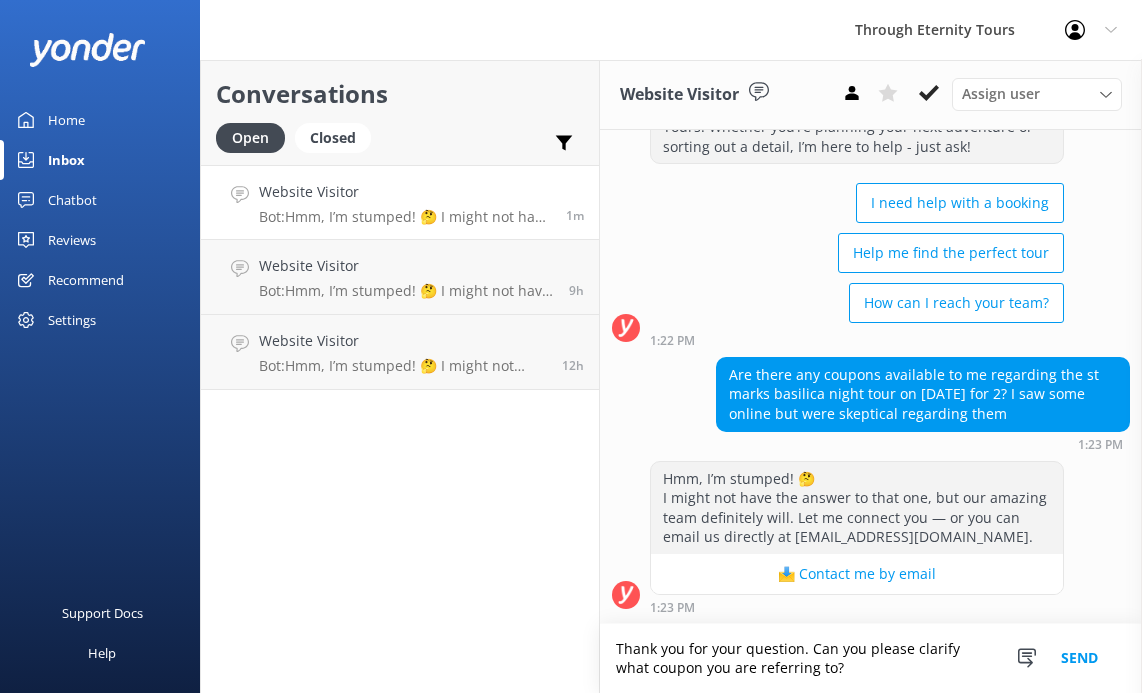 type on "Thank you for your question. Can you please clarify what coupon you are referring to?" 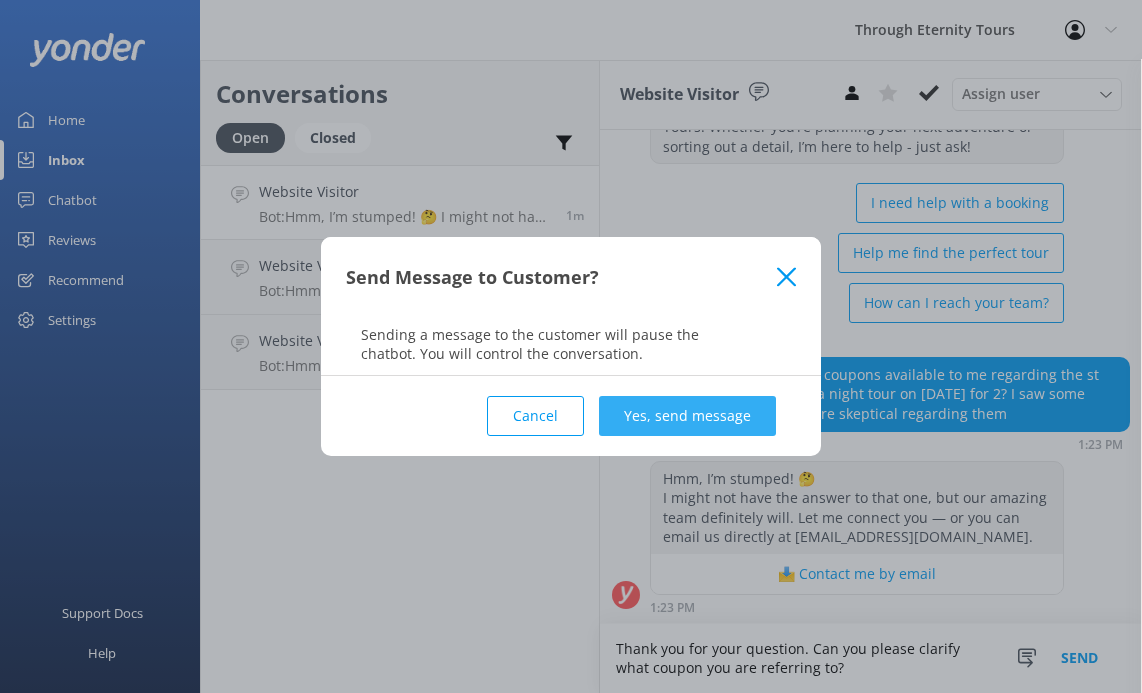click on "Yes, send message" at bounding box center (687, 416) 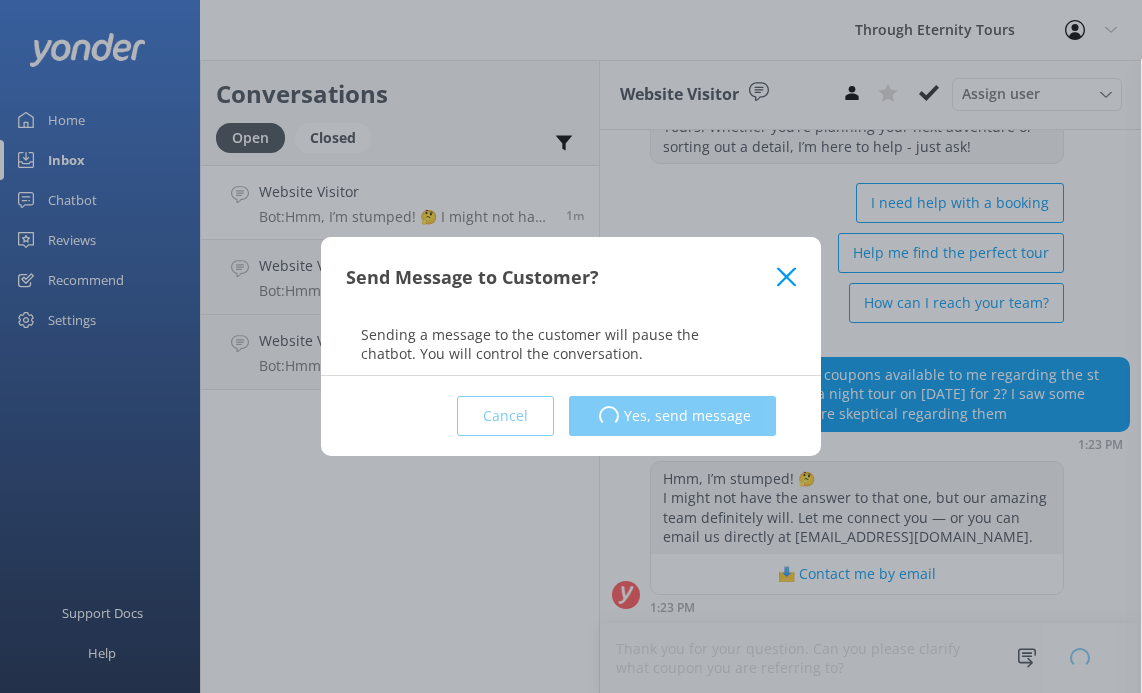 type 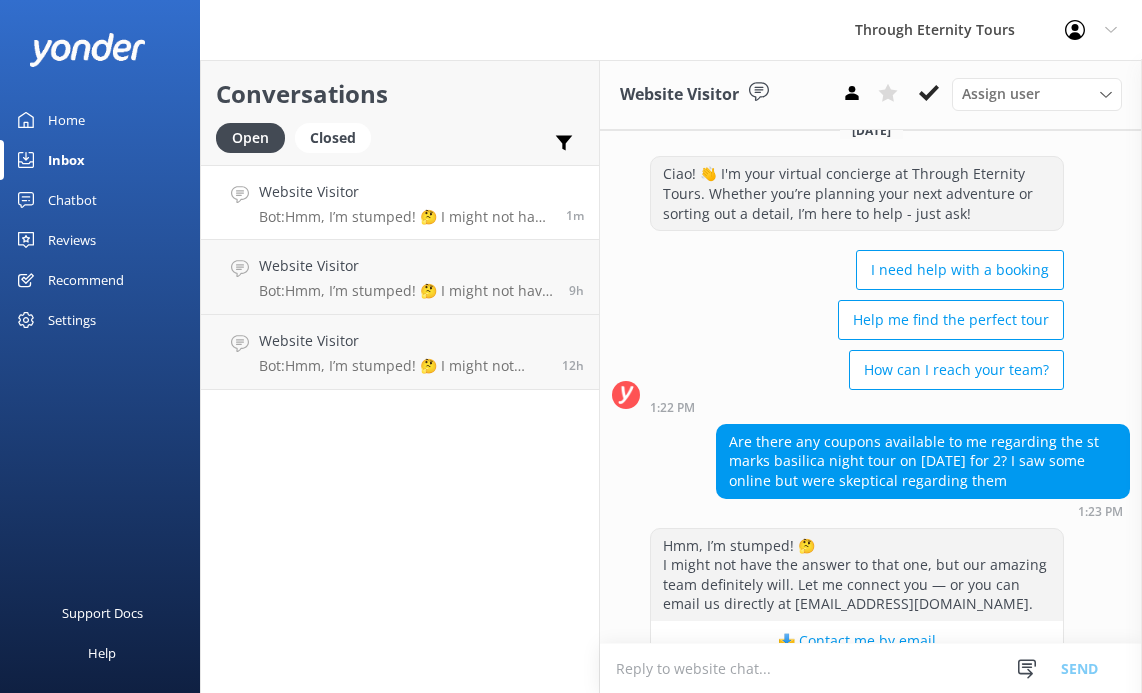 scroll, scrollTop: 0, scrollLeft: 0, axis: both 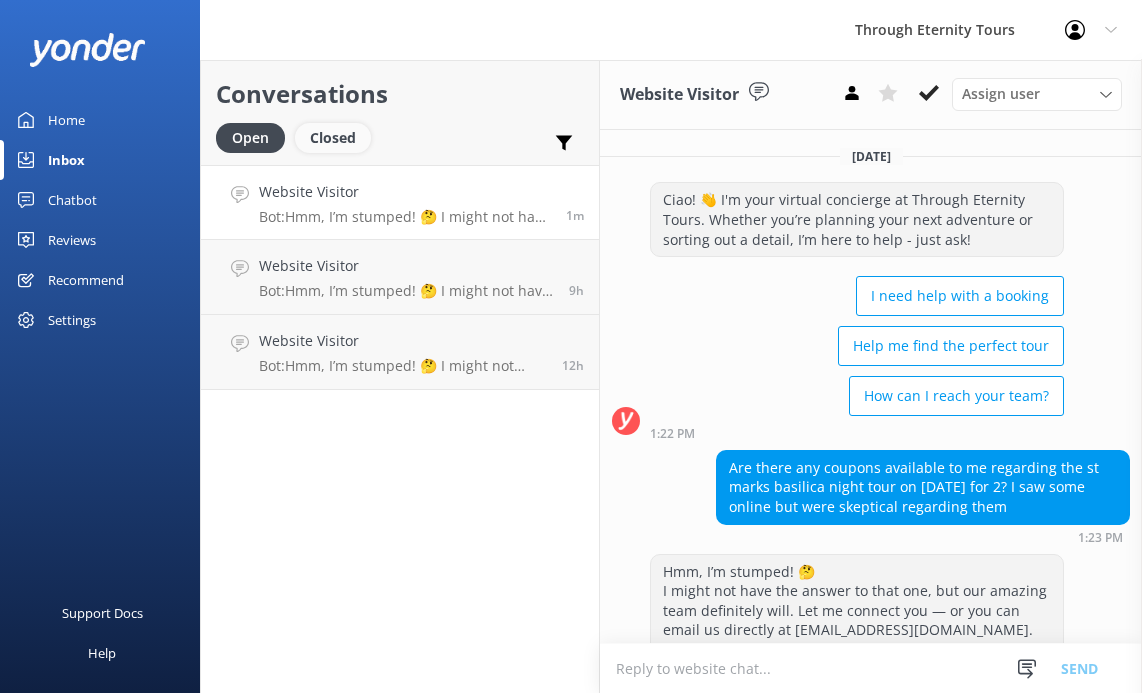 click on "Closed" at bounding box center (333, 138) 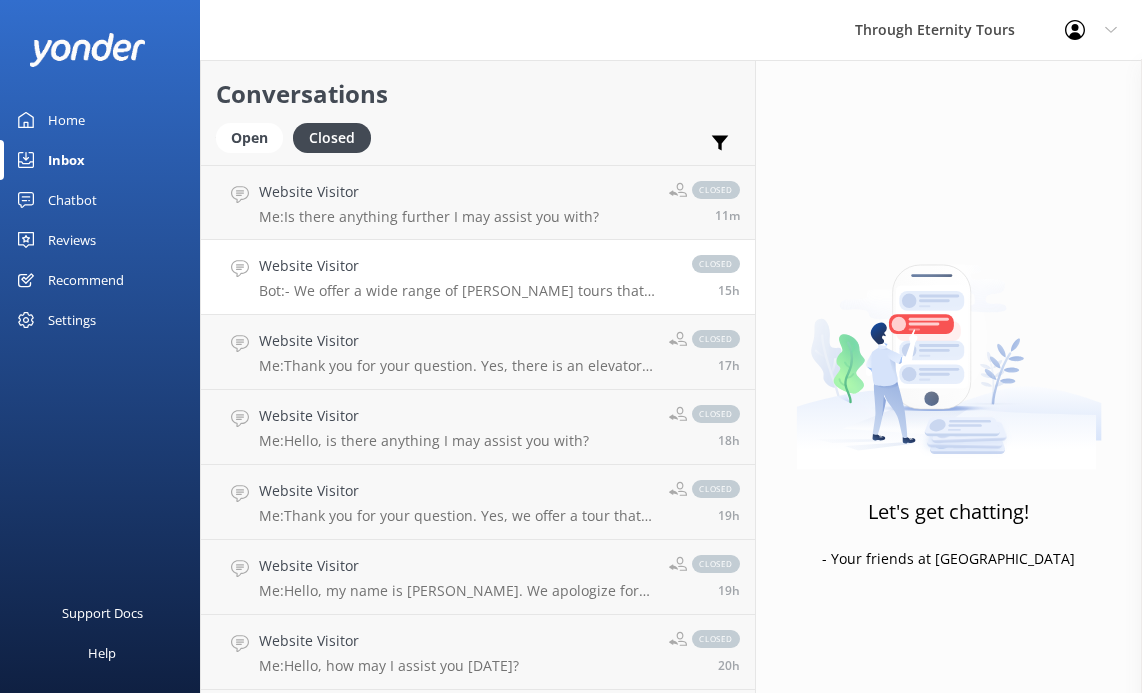 click on "Website Visitor Bot:  - We offer a wide range of [PERSON_NAME] tours that explore the city’s rich Renaissance heritage, world-class art, and historic charm. Highlights include the Best of [PERSON_NAME] Tour with [PERSON_NAME] [PERSON_NAME], the Uffizi Gallery Private Tour, and the [PERSON_NAME] at Twilight Tour. Explore all [PERSON_NAME] tours at [URL][DOMAIN_NAME][PERSON_NAME].
- For private tours in [GEOGRAPHIC_DATA], you can explore the city’s Renaissance treasures at your own pace. View all options at [URL][DOMAIN_NAME][PERSON_NAME].
- If you're interested in group tours, we offer [PERSON_NAME] group tours that showcase the city’s Renaissance highlights in an intimate, small-group setting. View all available group tours at [URL][DOMAIN_NAME][PERSON_NAME].
You can book your preferred tour online through the provided links. closed 15h" at bounding box center [478, 277] 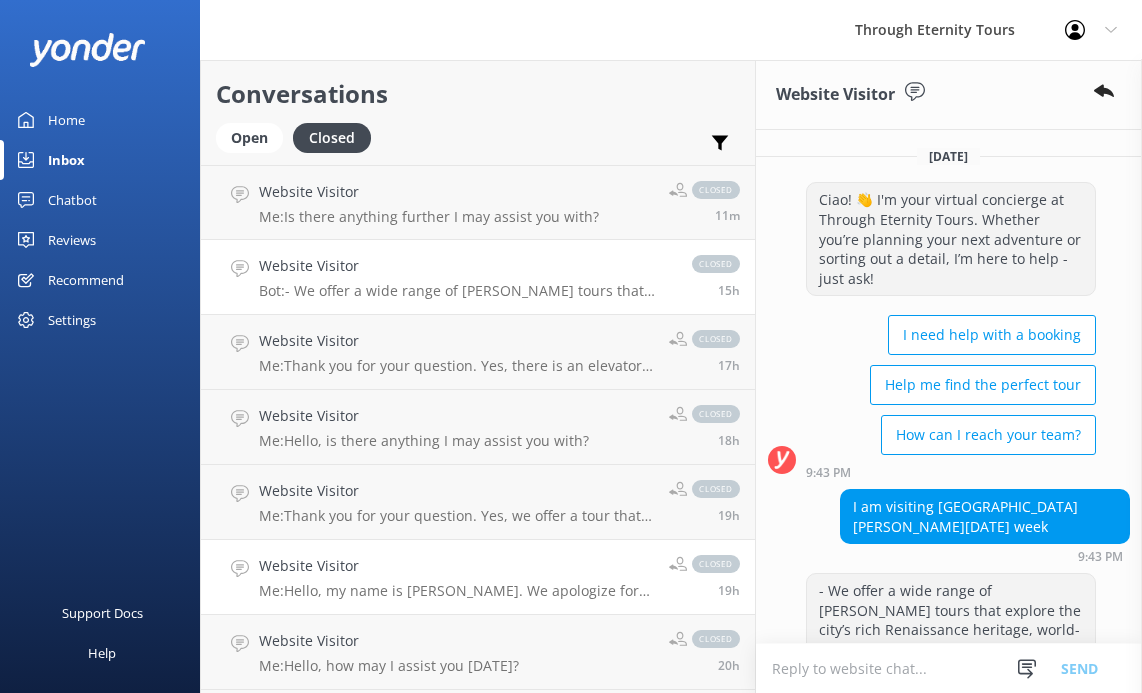 scroll, scrollTop: 125, scrollLeft: 0, axis: vertical 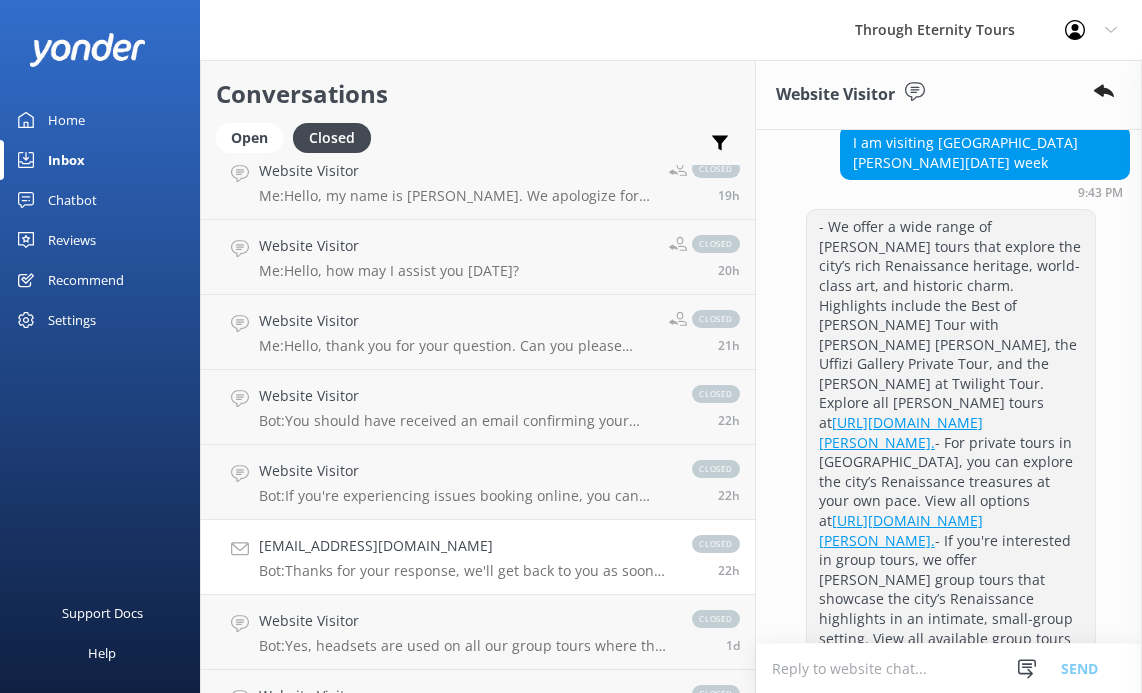 click on "[EMAIL_ADDRESS][DOMAIN_NAME]" at bounding box center [465, 546] 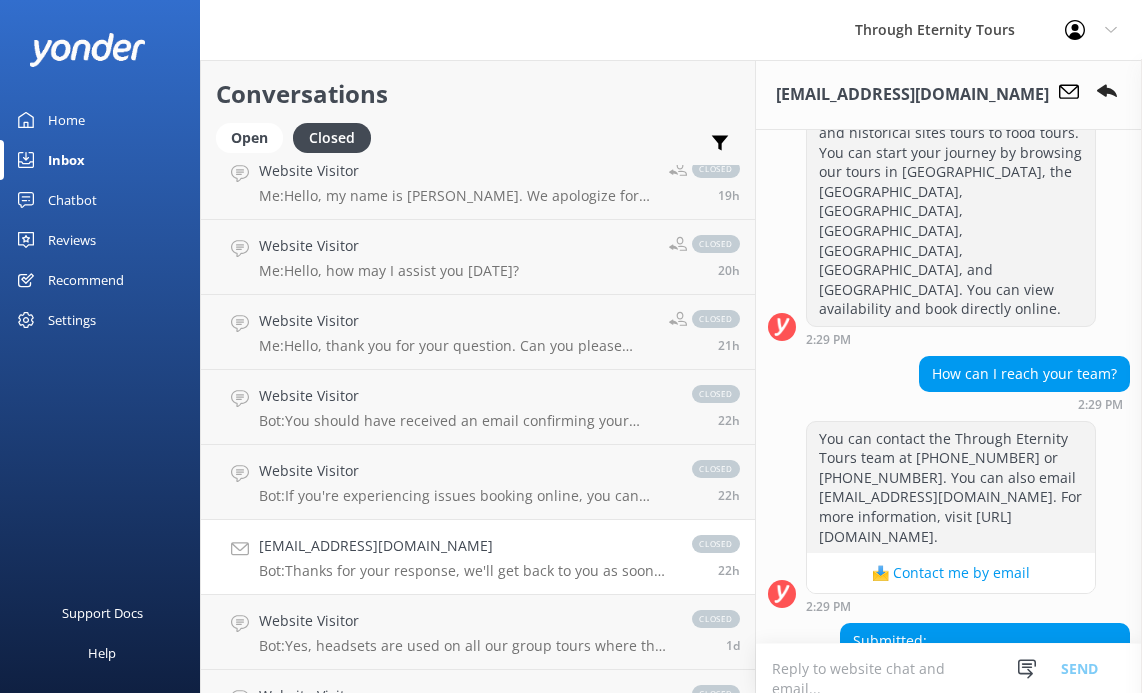 scroll, scrollTop: 759, scrollLeft: 0, axis: vertical 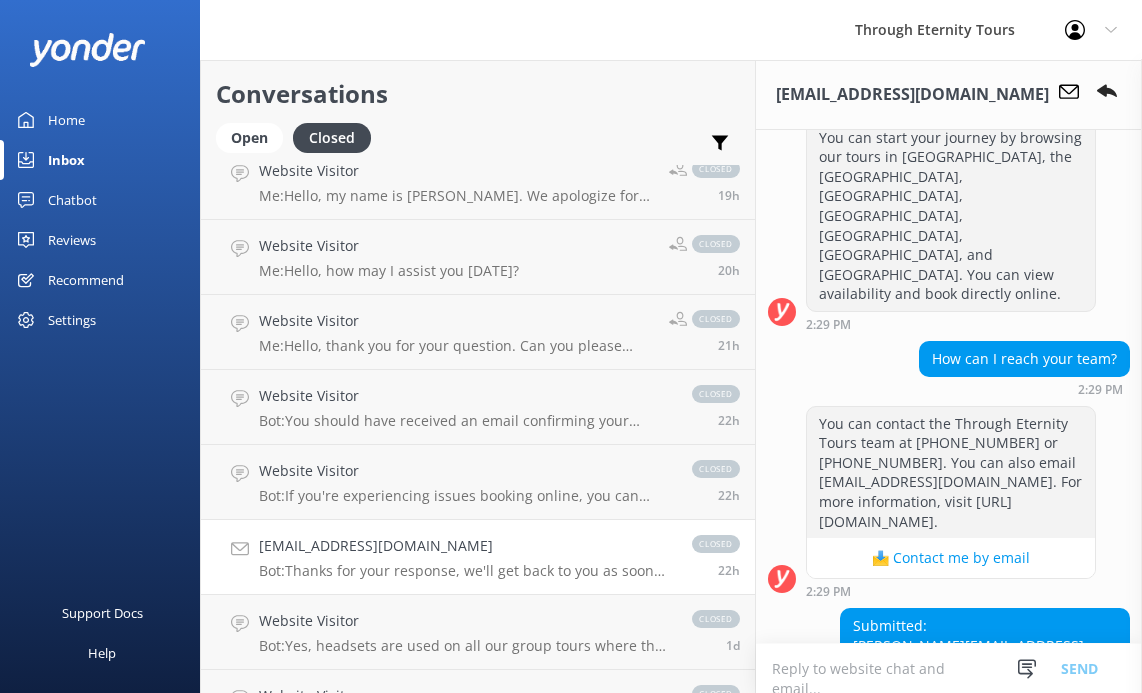 drag, startPoint x: 859, startPoint y: 466, endPoint x: 709, endPoint y: 372, distance: 177.01978 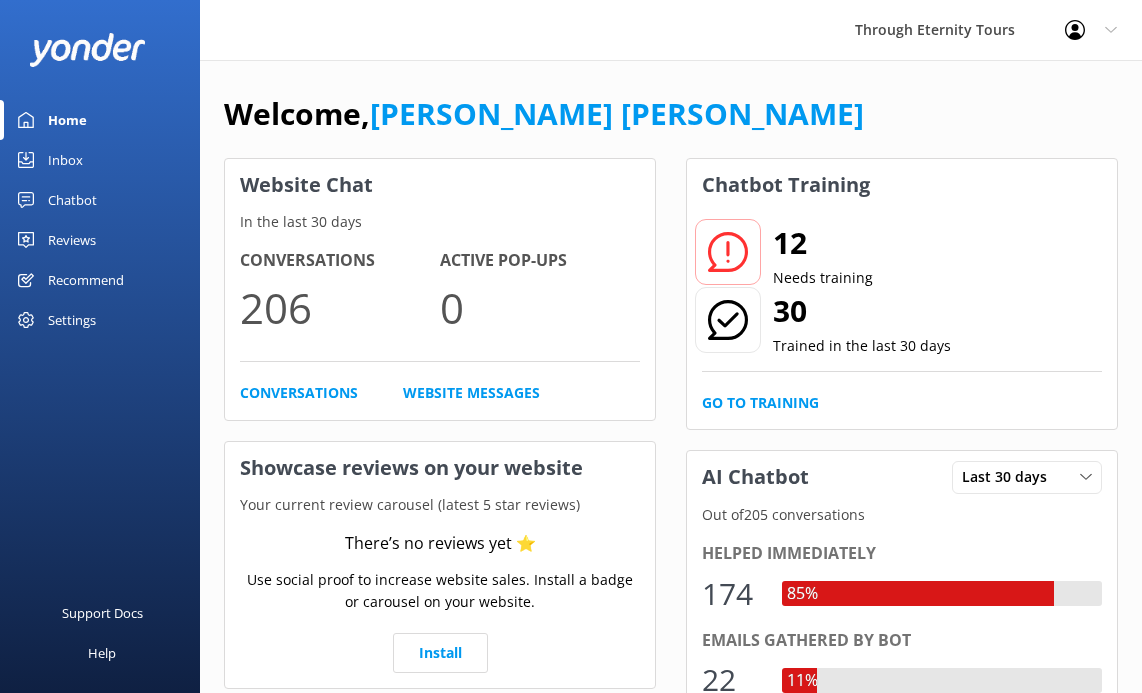 click on "Inbox" at bounding box center (65, 160) 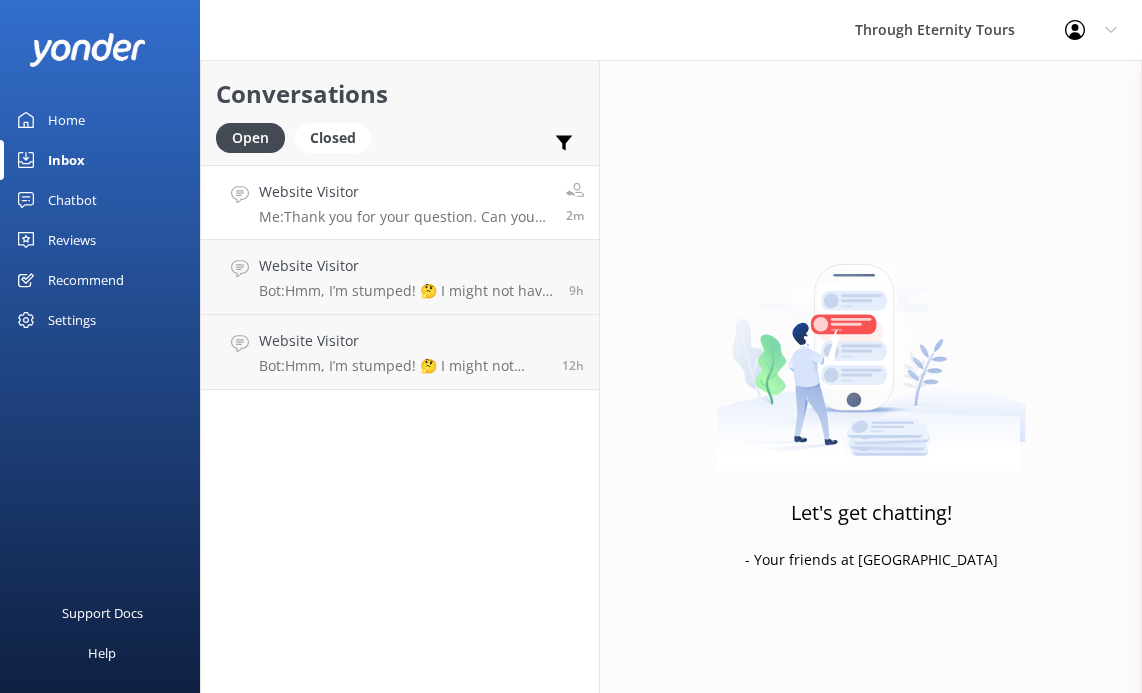 click on "Website Visitor" at bounding box center (405, 192) 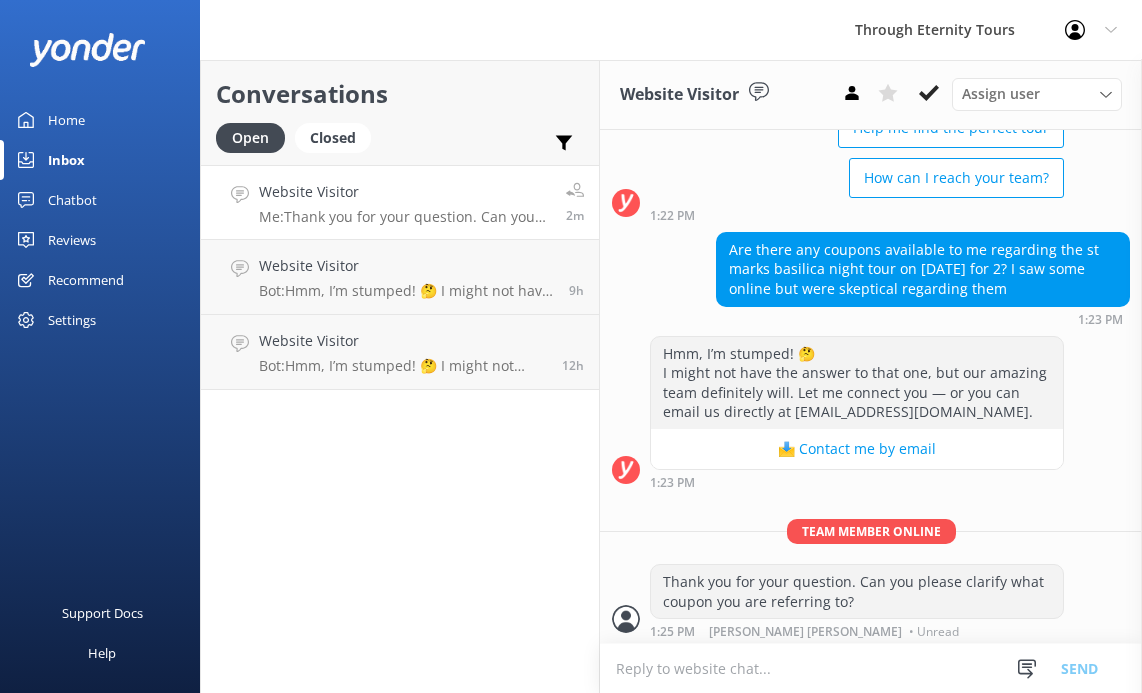 scroll, scrollTop: 222, scrollLeft: 0, axis: vertical 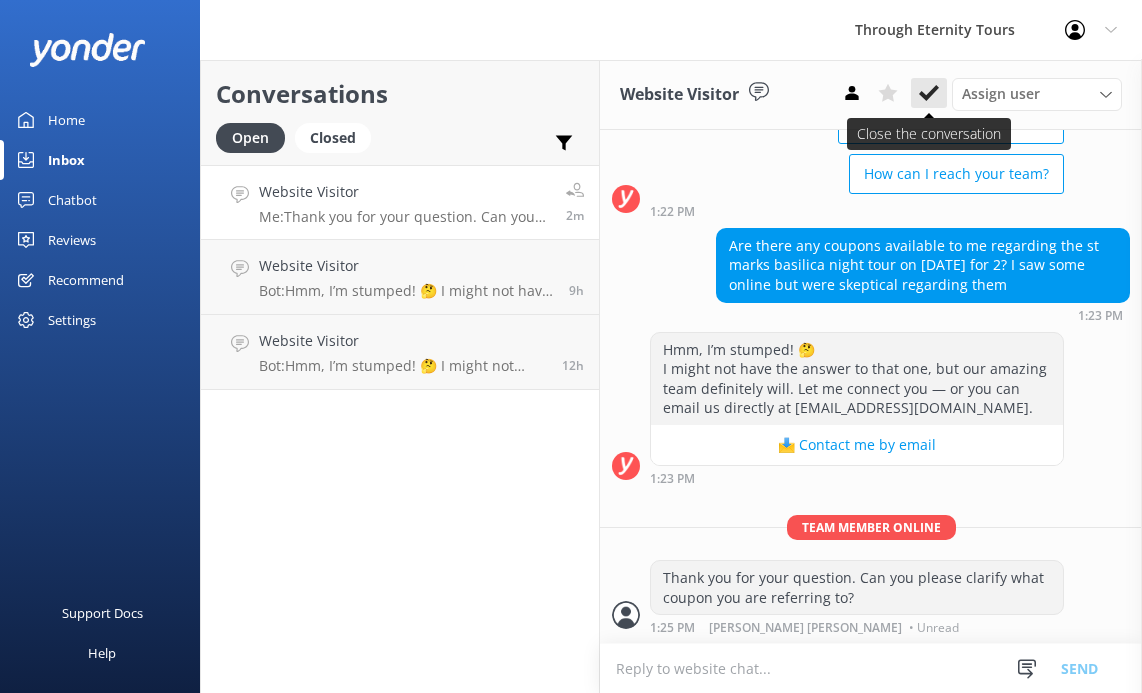click 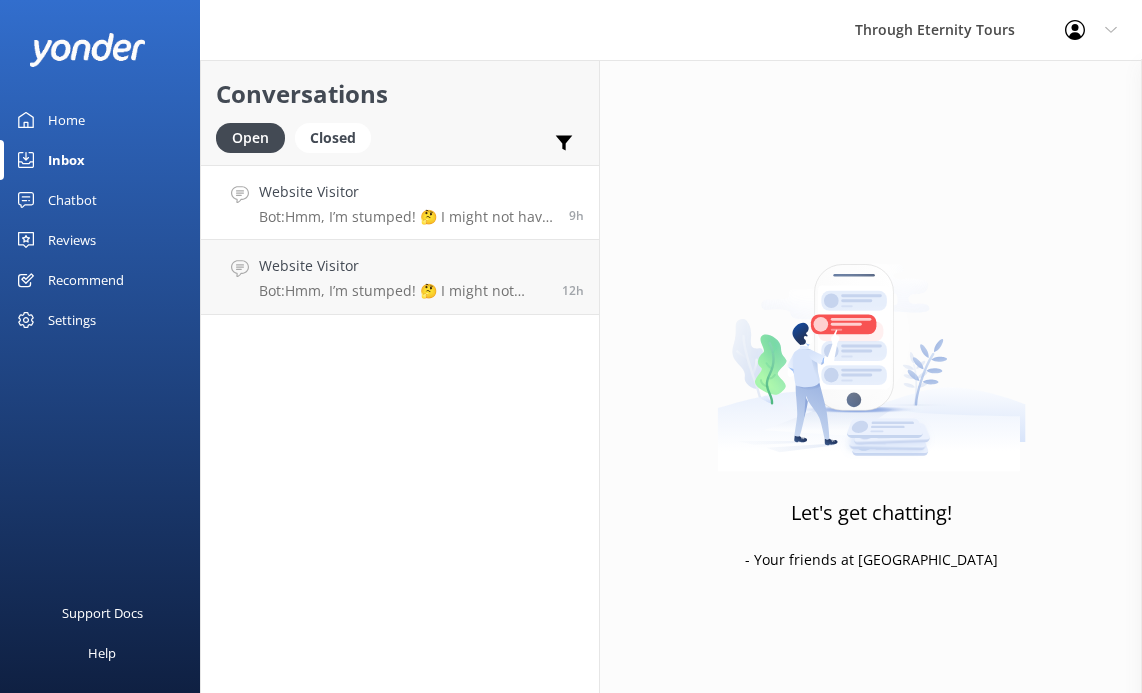 click on "Website Visitor" at bounding box center [406, 192] 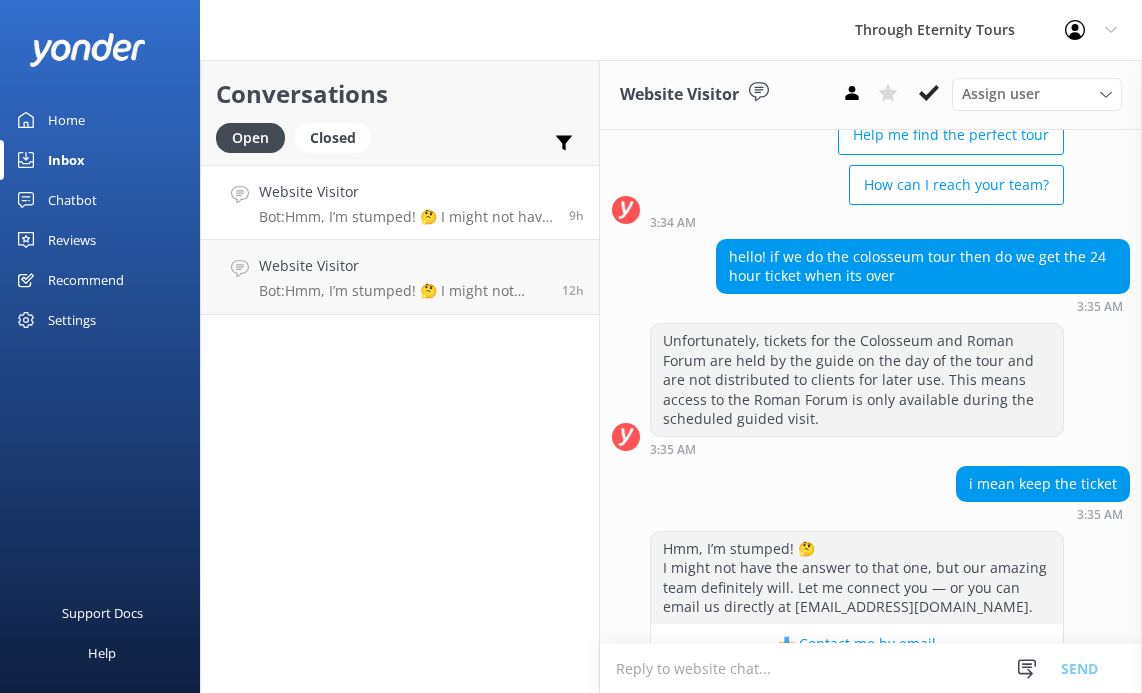 scroll, scrollTop: 261, scrollLeft: 0, axis: vertical 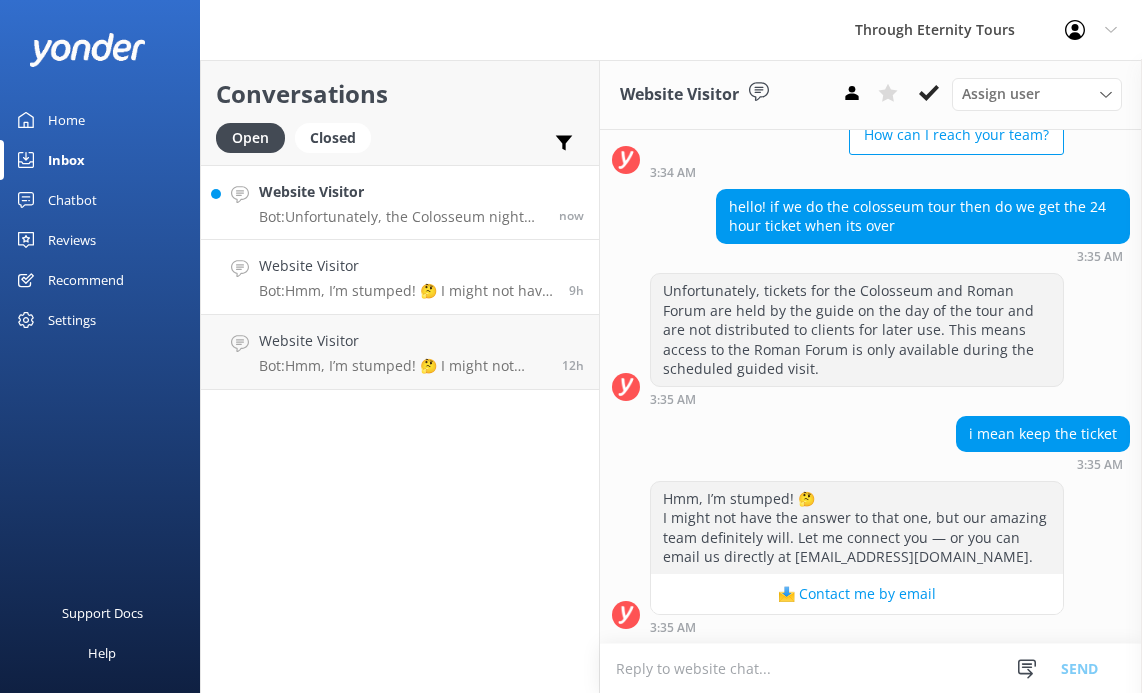 click on "Bot:  Unfortunately, the Colosseum night access is currently prohibited by the Colosseum Management, and tickets to the Colosseum Underground are also limited and highly restricted. As a result, we are currently not offering this experience this season. Please follow our social media for future updates." at bounding box center (401, 217) 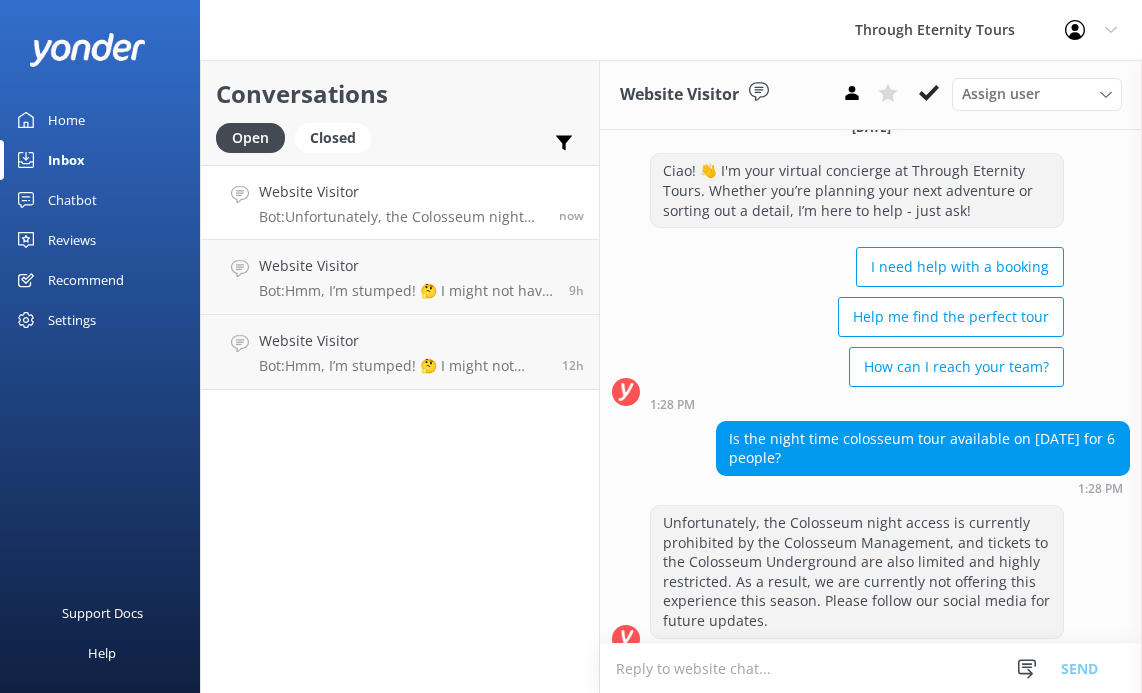 scroll, scrollTop: 52, scrollLeft: 0, axis: vertical 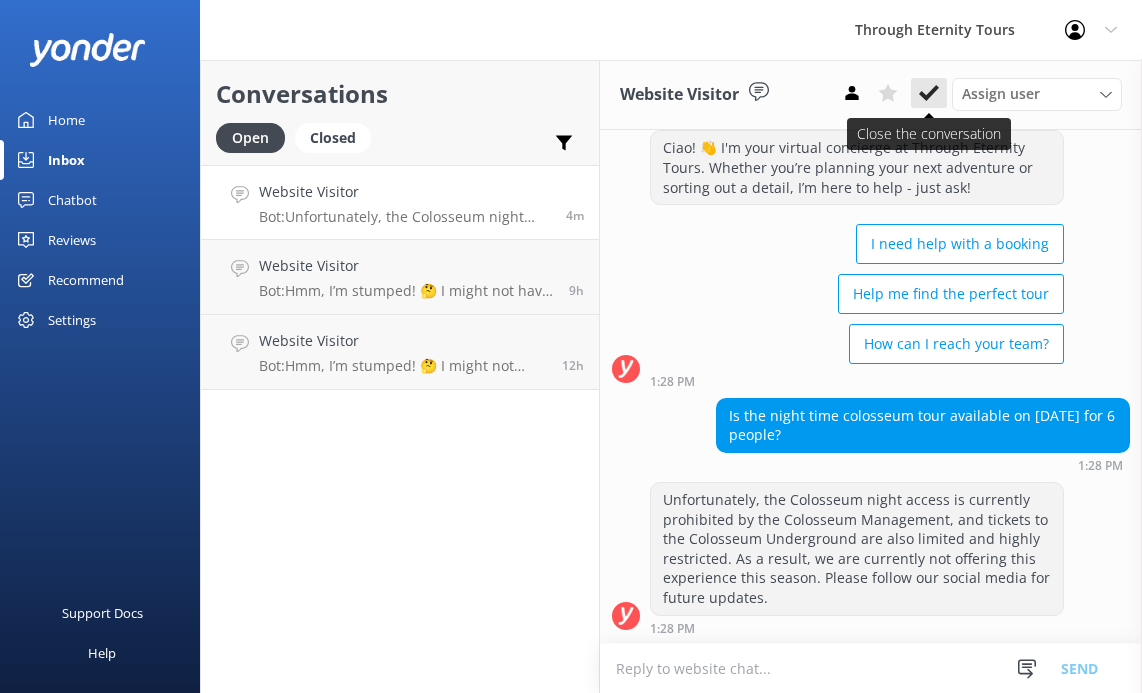 click 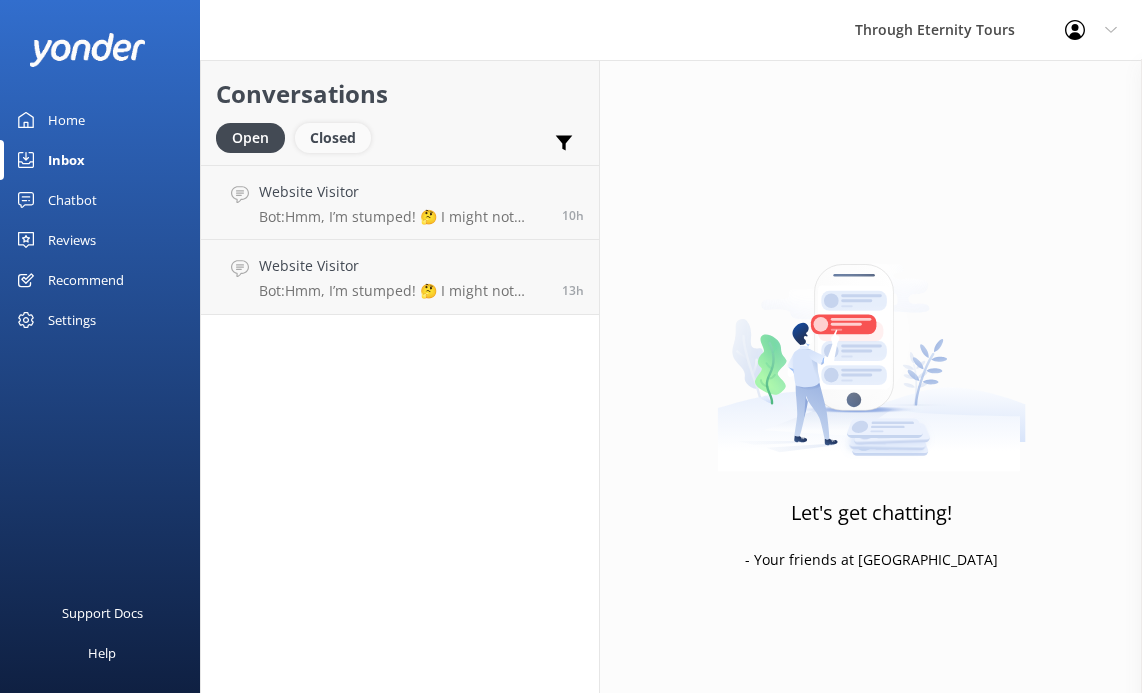 click on "Closed" at bounding box center (333, 138) 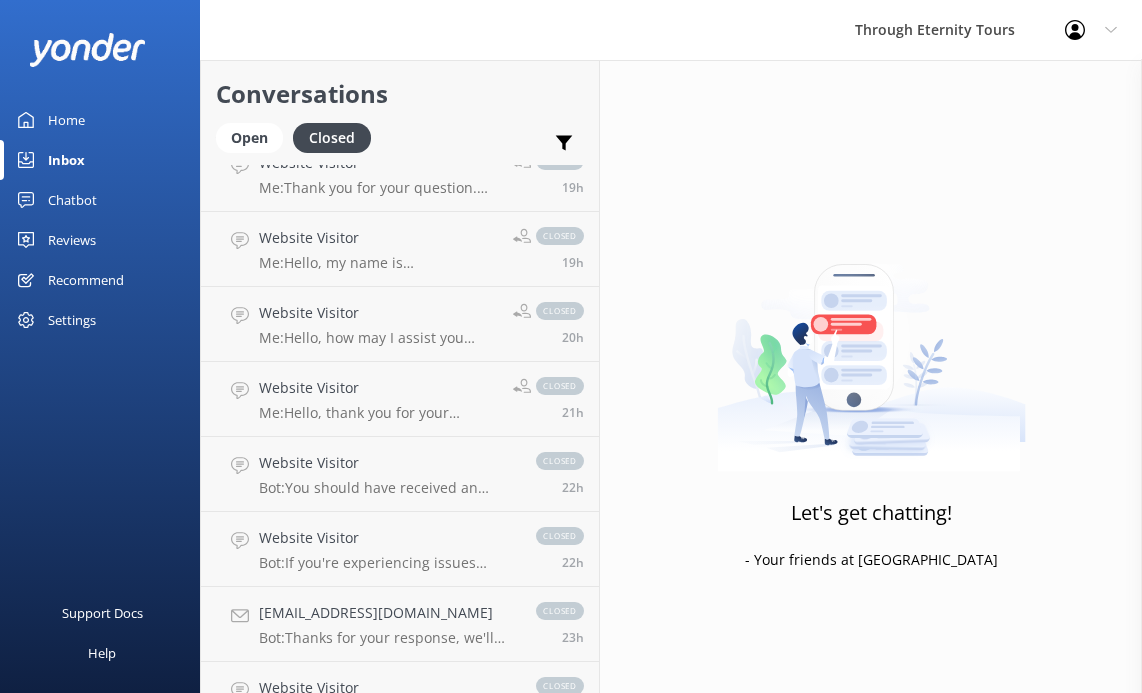 scroll, scrollTop: 555, scrollLeft: 0, axis: vertical 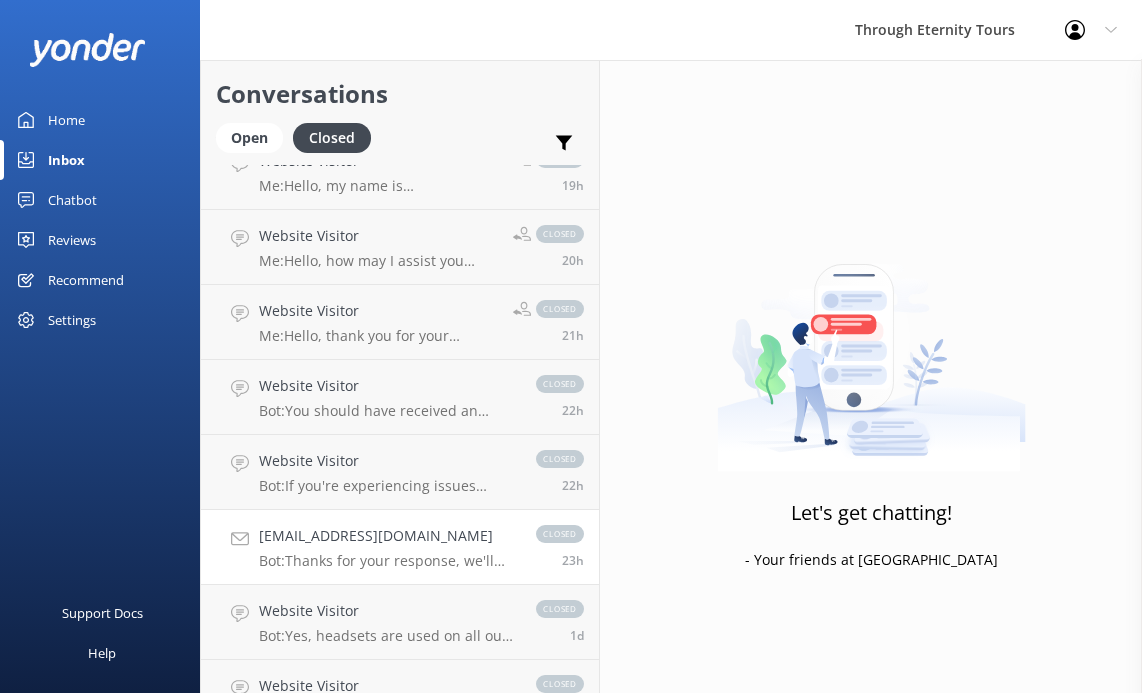 click on "Bot:  Thanks for your response, we'll get back to you as soon as we can during opening hours." at bounding box center [387, 561] 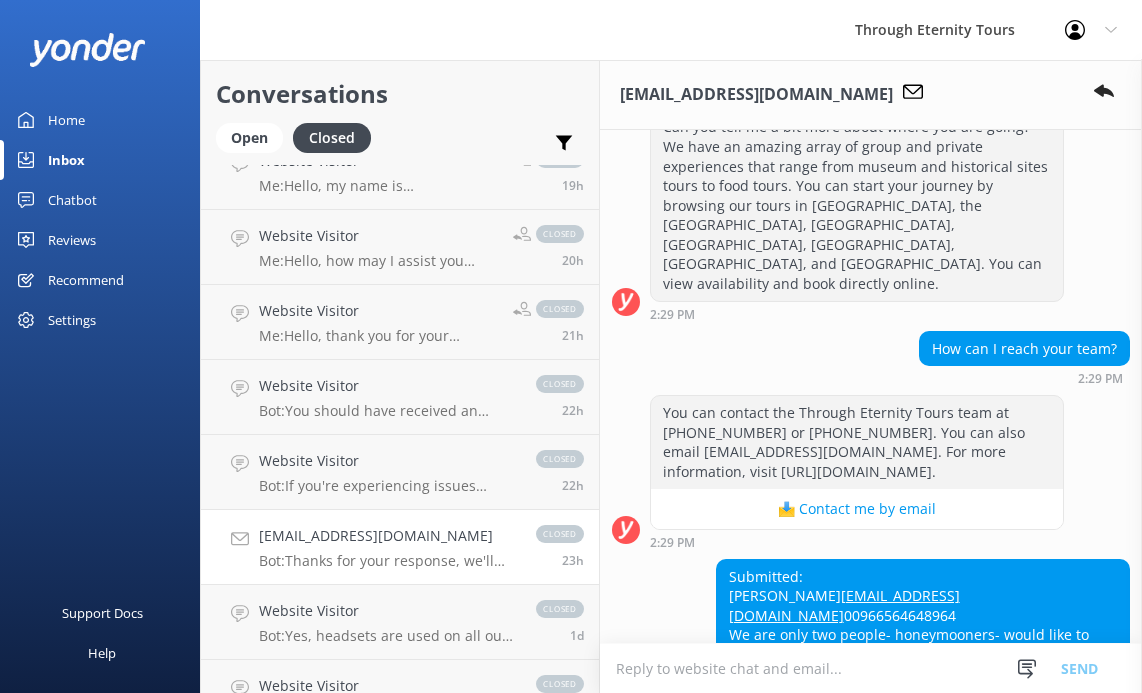 scroll, scrollTop: 595, scrollLeft: 0, axis: vertical 